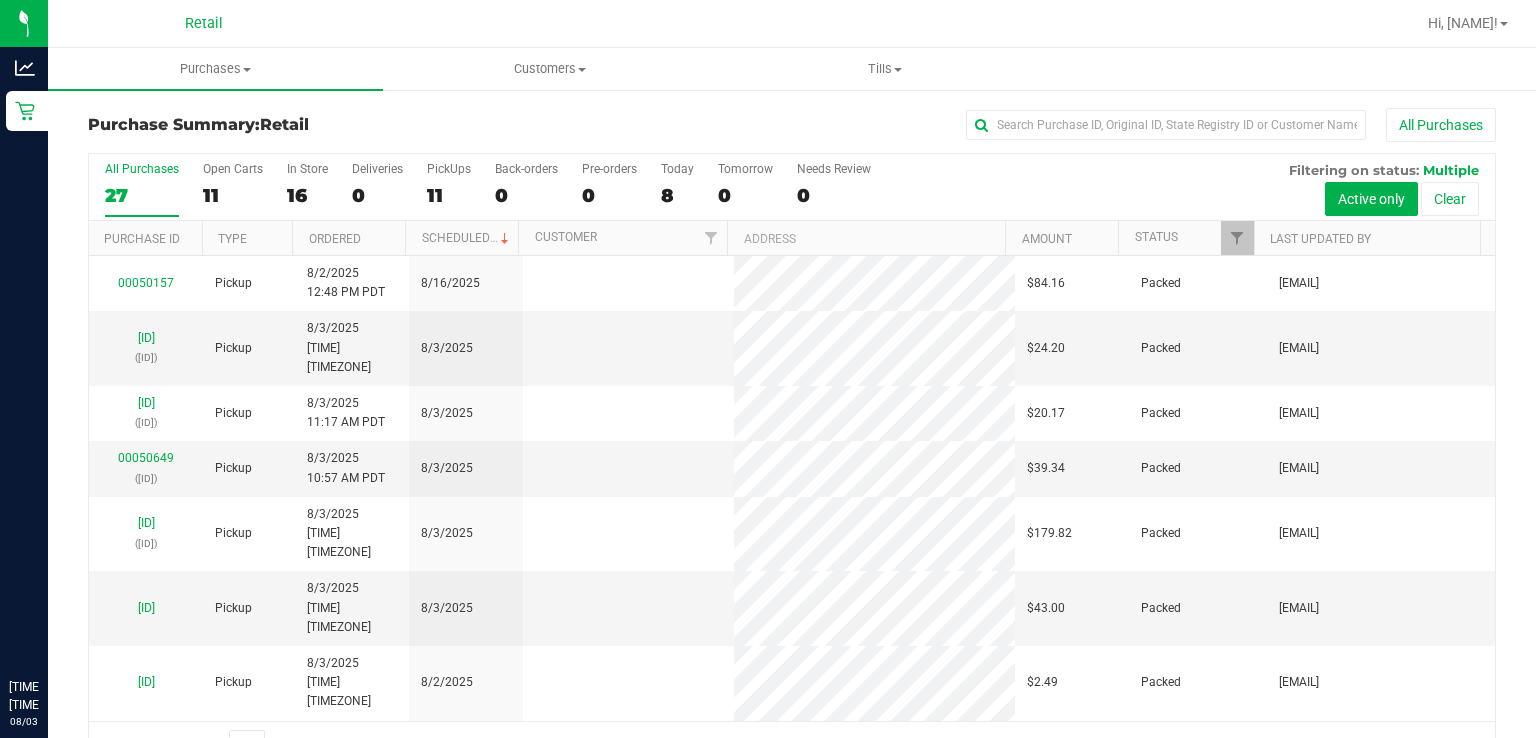 scroll, scrollTop: 0, scrollLeft: 0, axis: both 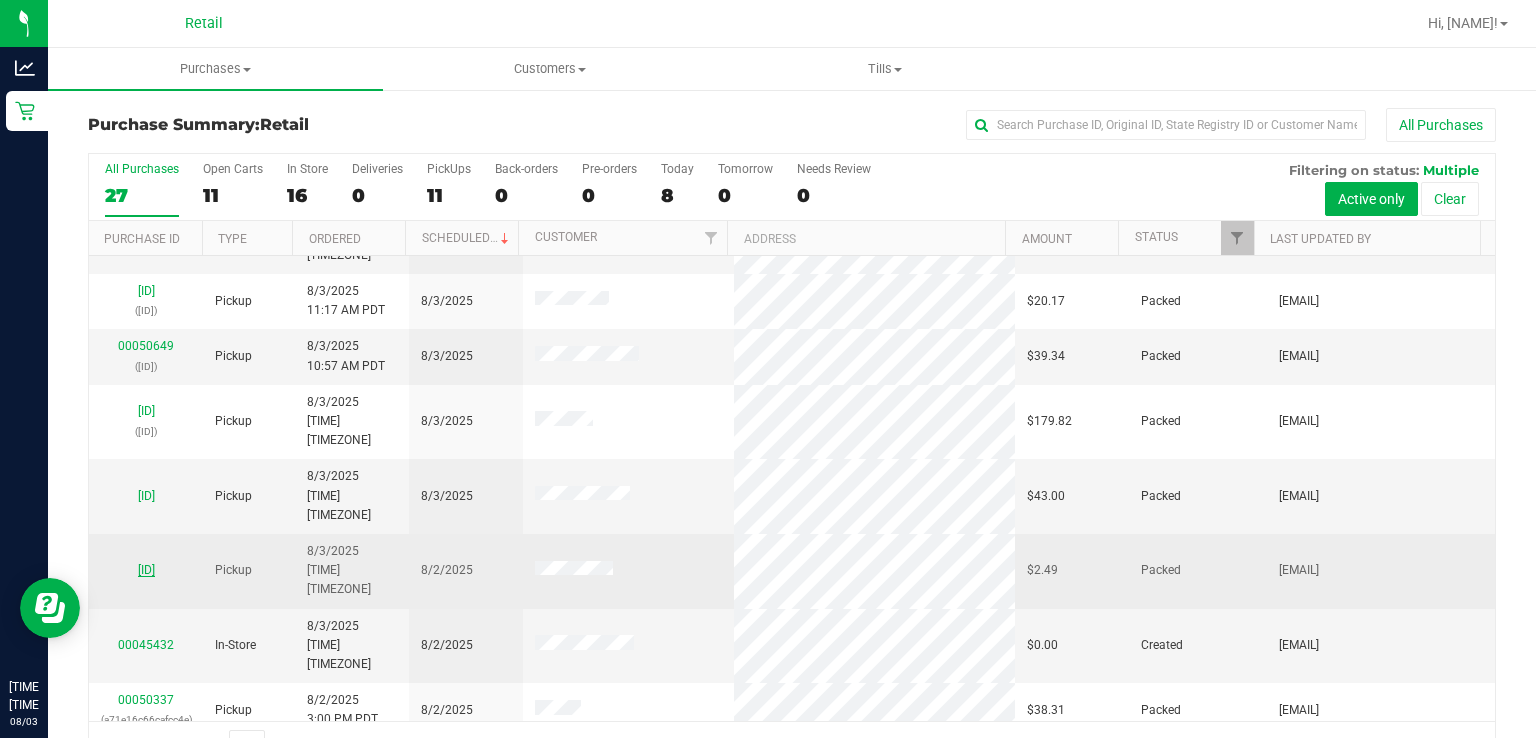 click on "[ID]" at bounding box center [146, 570] 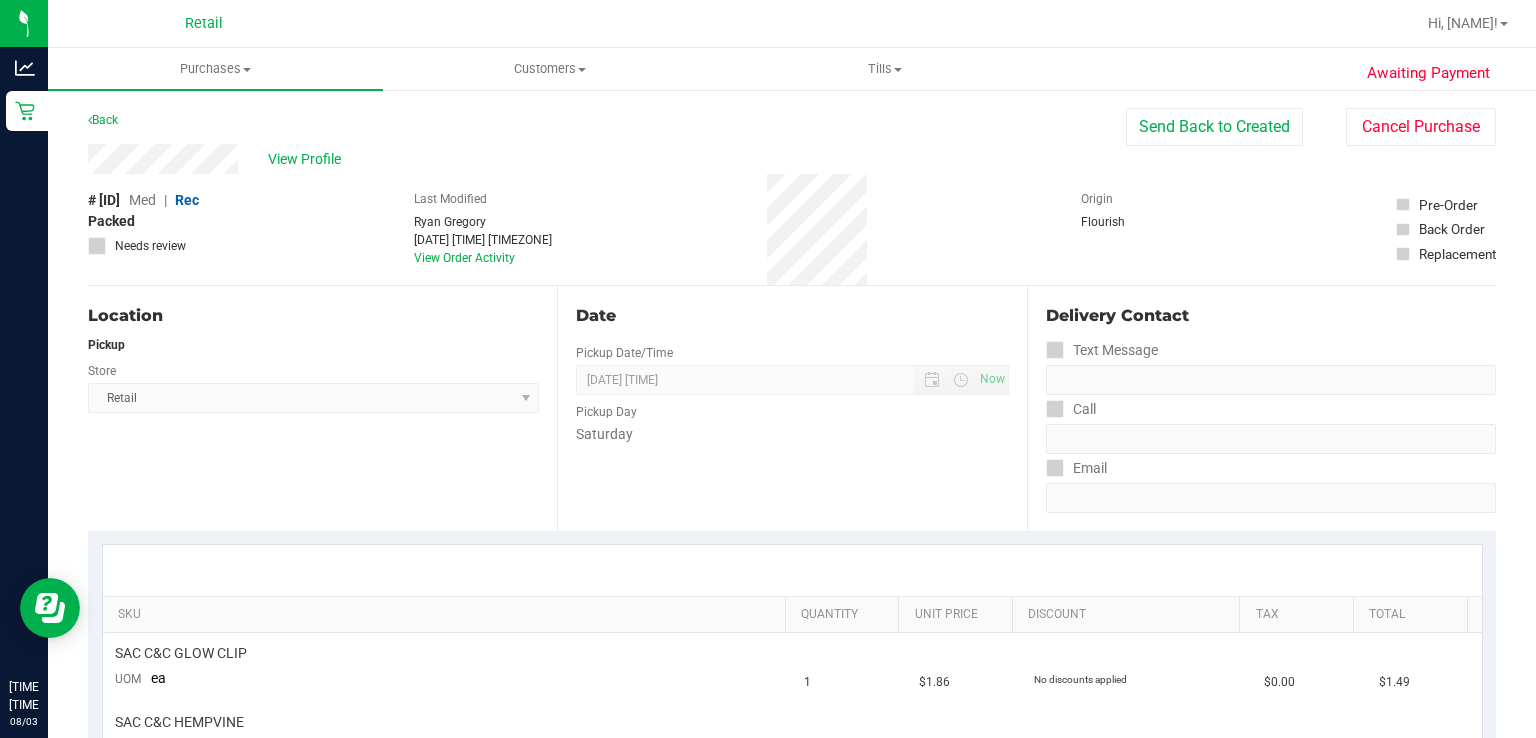 scroll, scrollTop: 0, scrollLeft: 0, axis: both 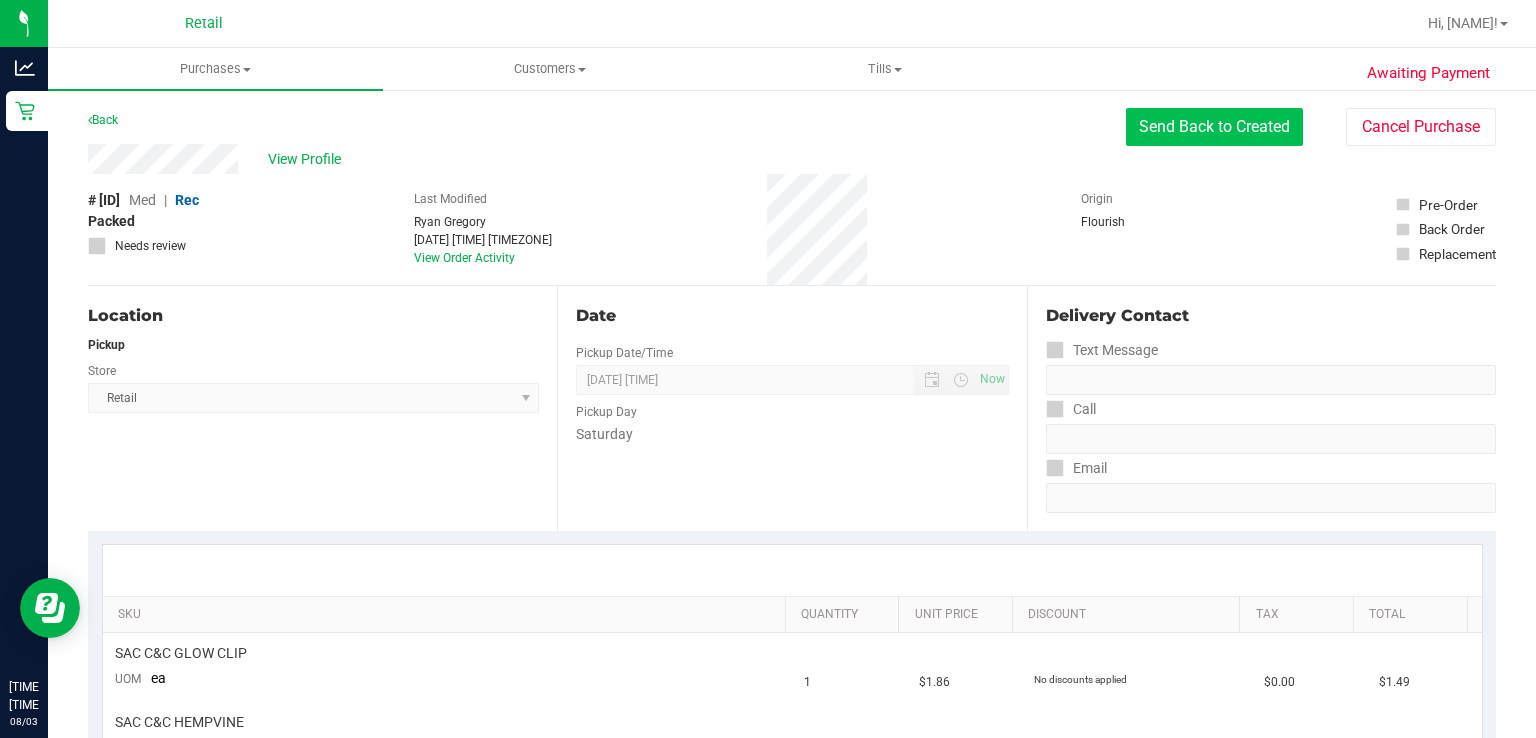 click on "Send Back to Created" at bounding box center (1214, 127) 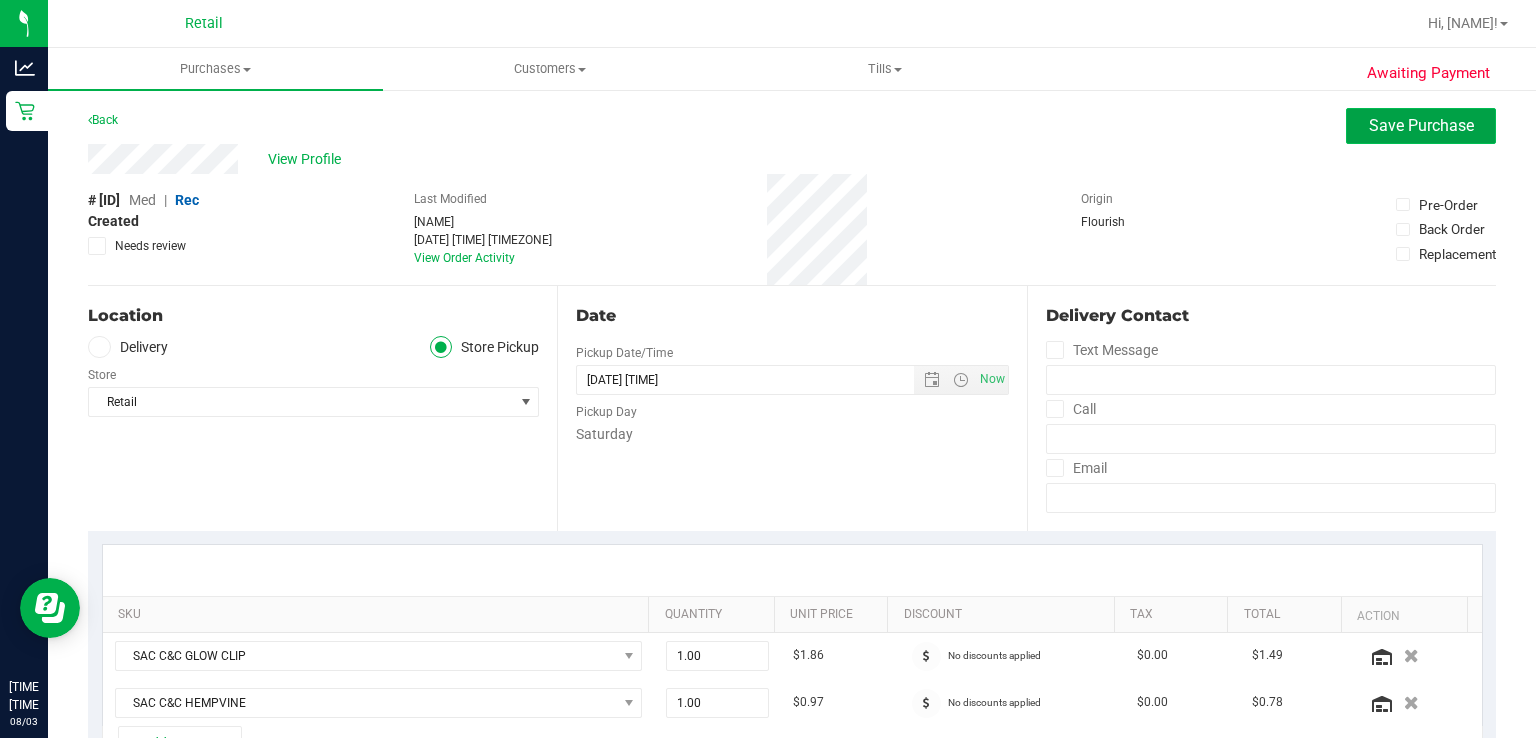 click on "Save Purchase" at bounding box center (1421, 125) 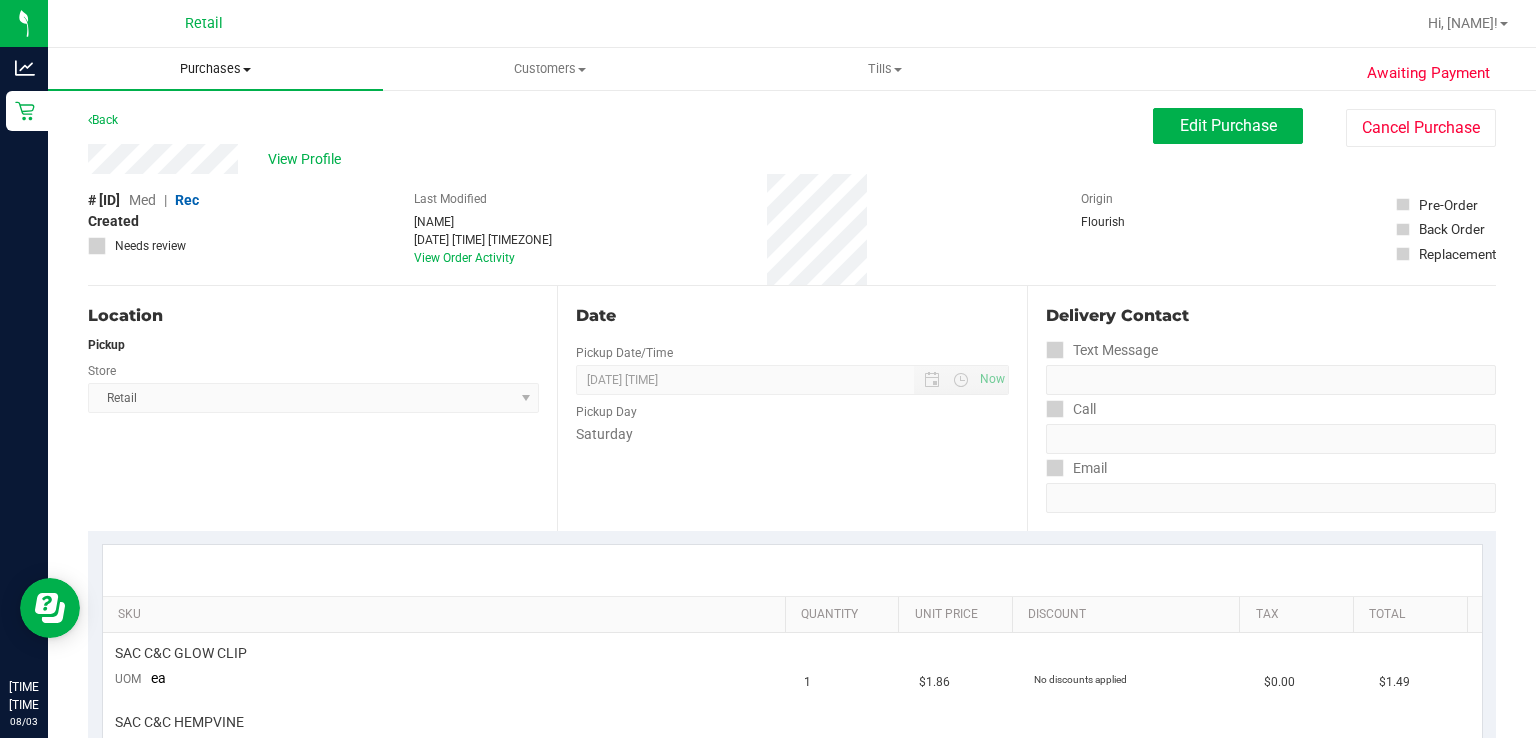 click on "Purchases" at bounding box center [215, 69] 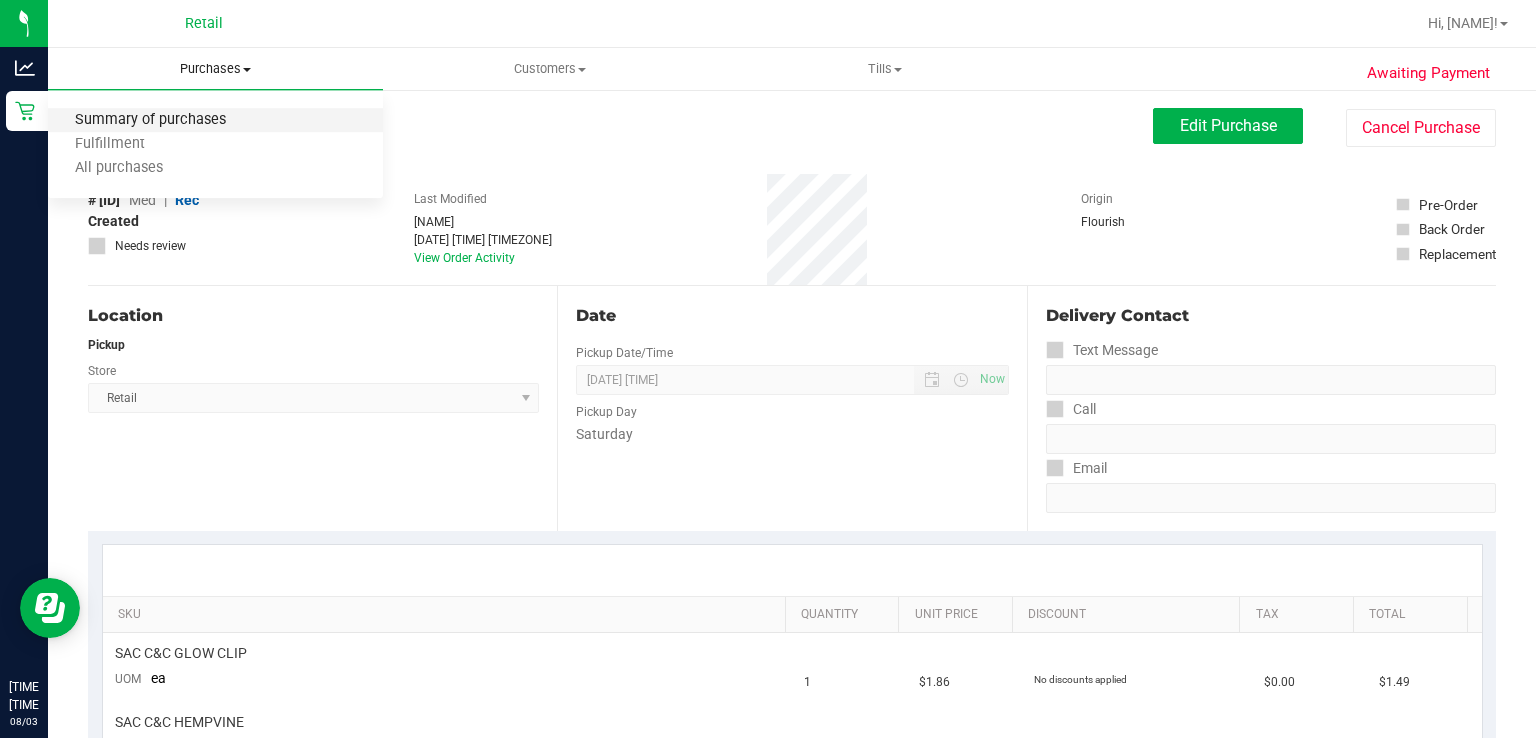 click on "Summary of purchases" at bounding box center (150, 120) 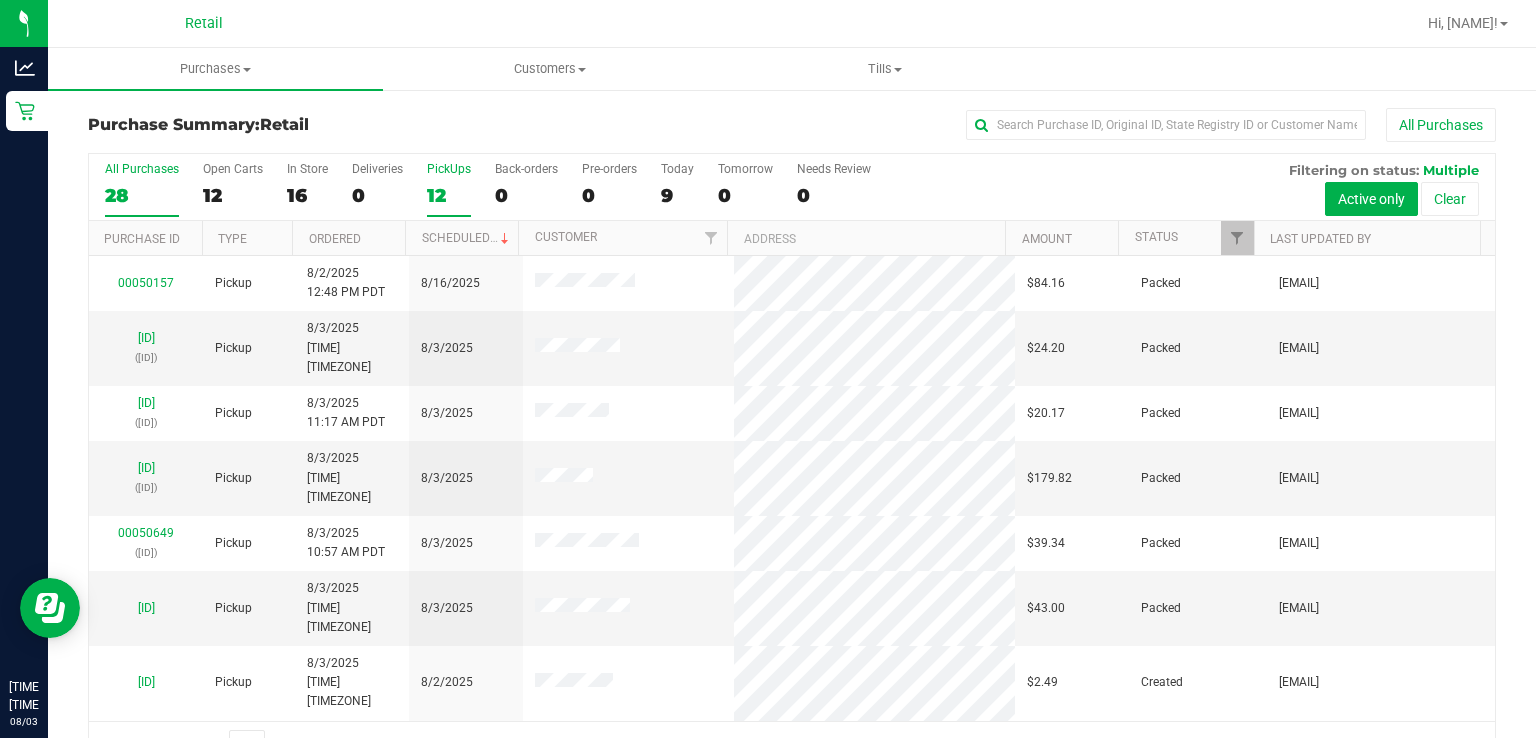 click on "PickUps" at bounding box center (449, 169) 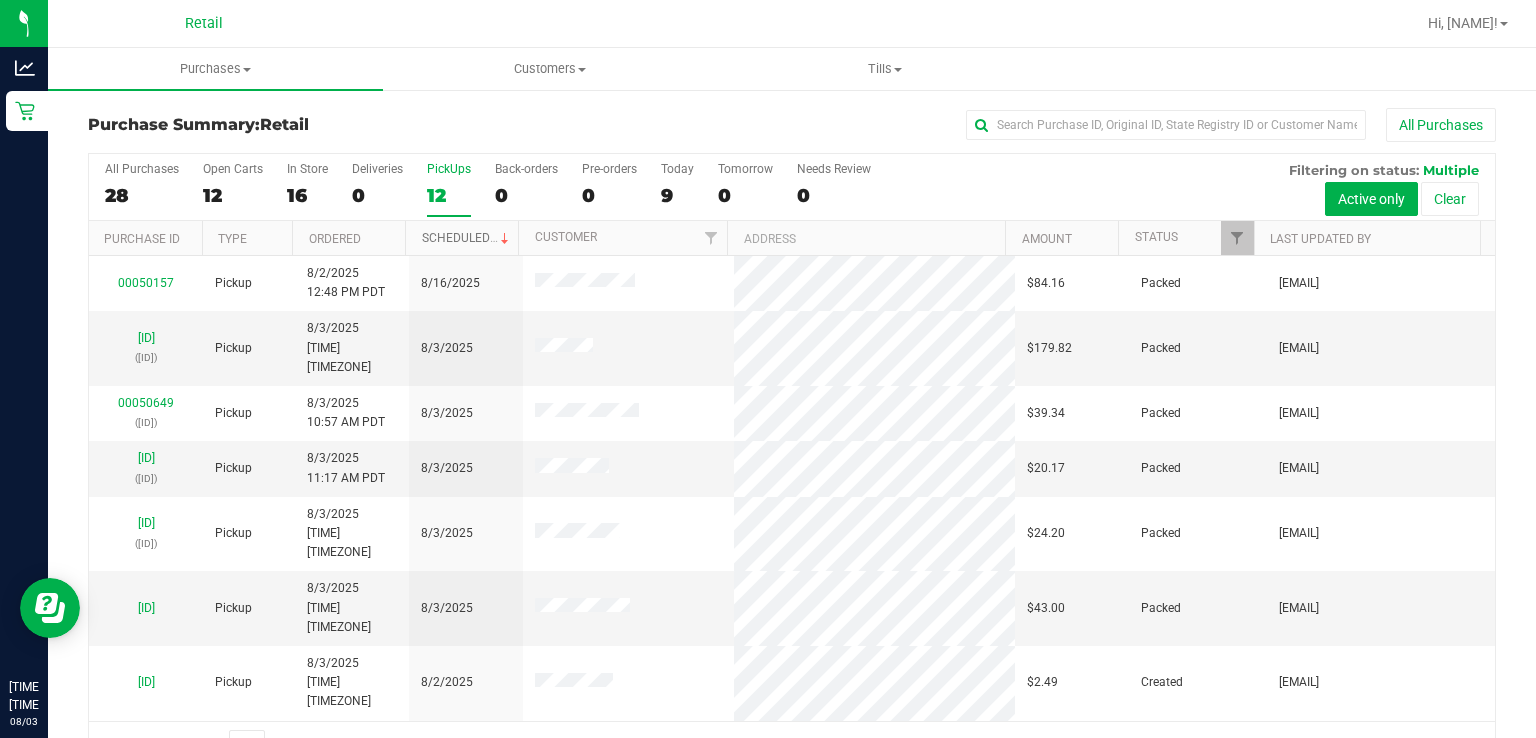 click at bounding box center (505, 239) 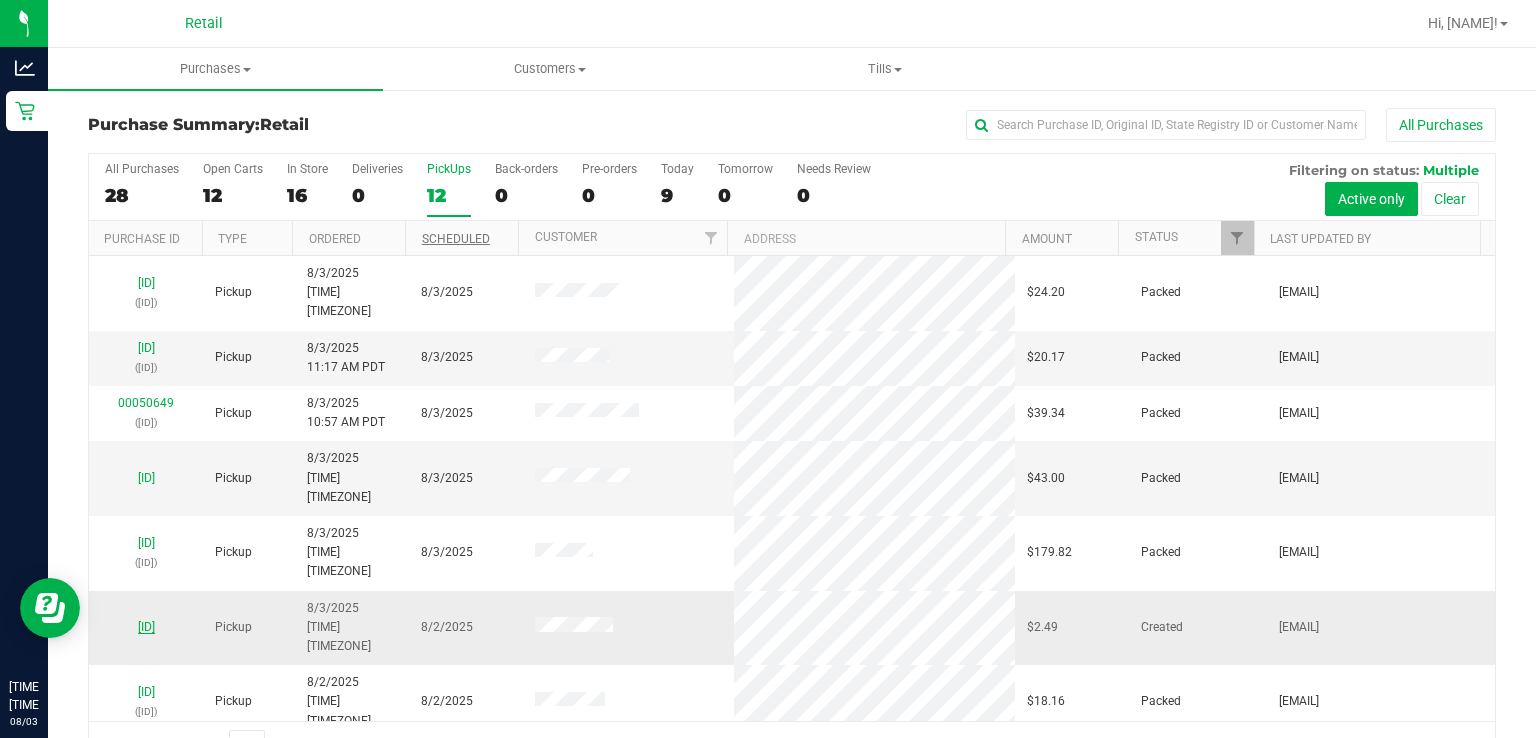 click on "[ID]" at bounding box center (146, 627) 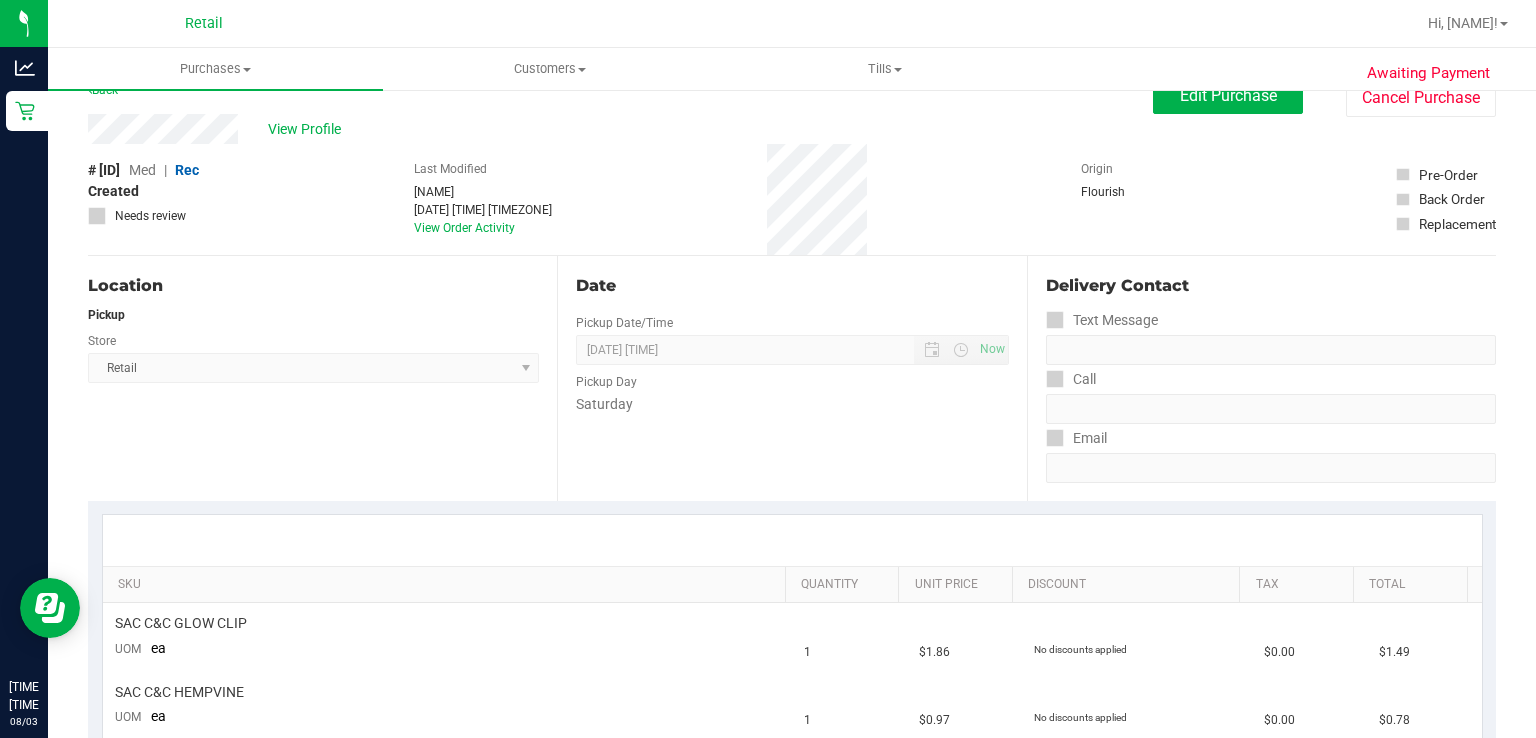 scroll, scrollTop: 0, scrollLeft: 0, axis: both 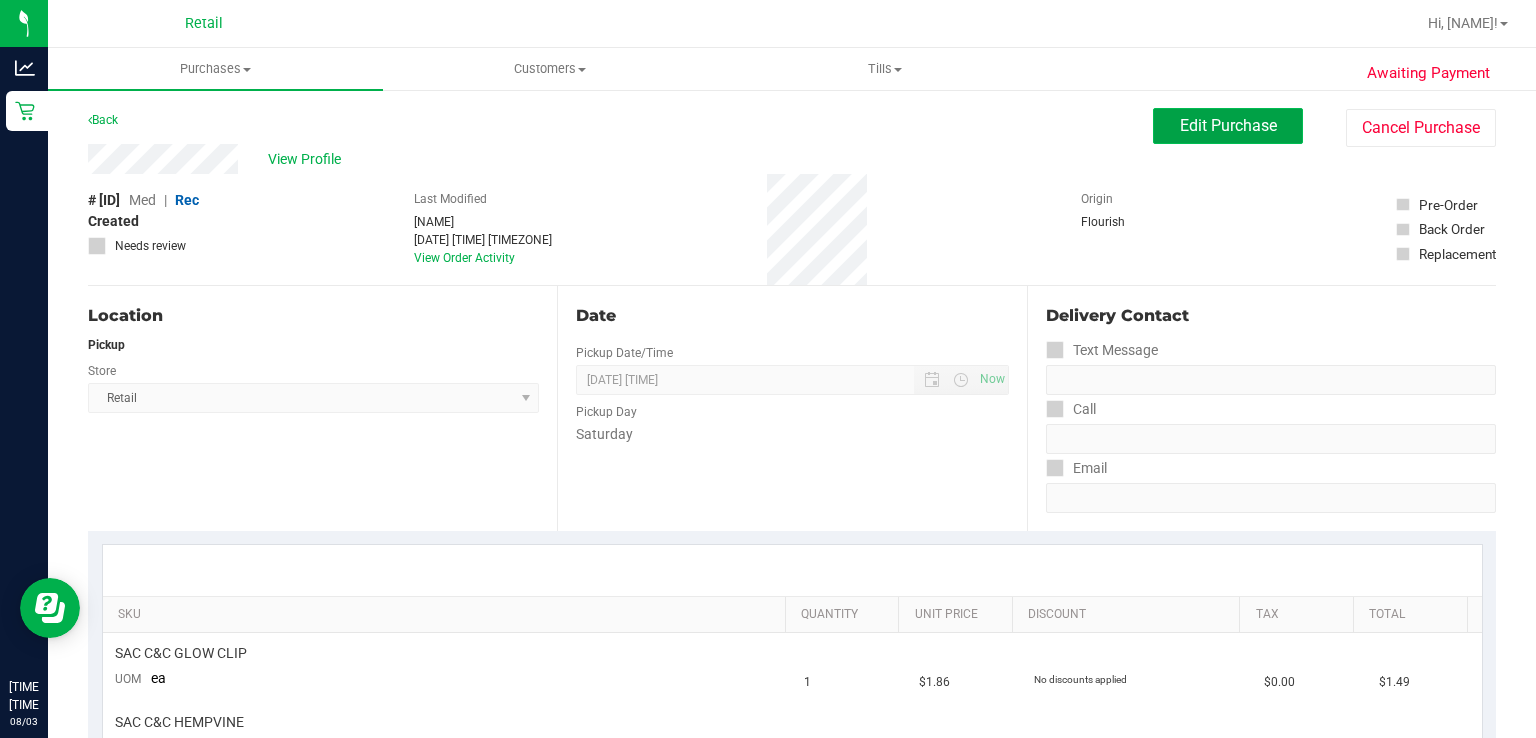 click on "Edit Purchase" at bounding box center [1228, 125] 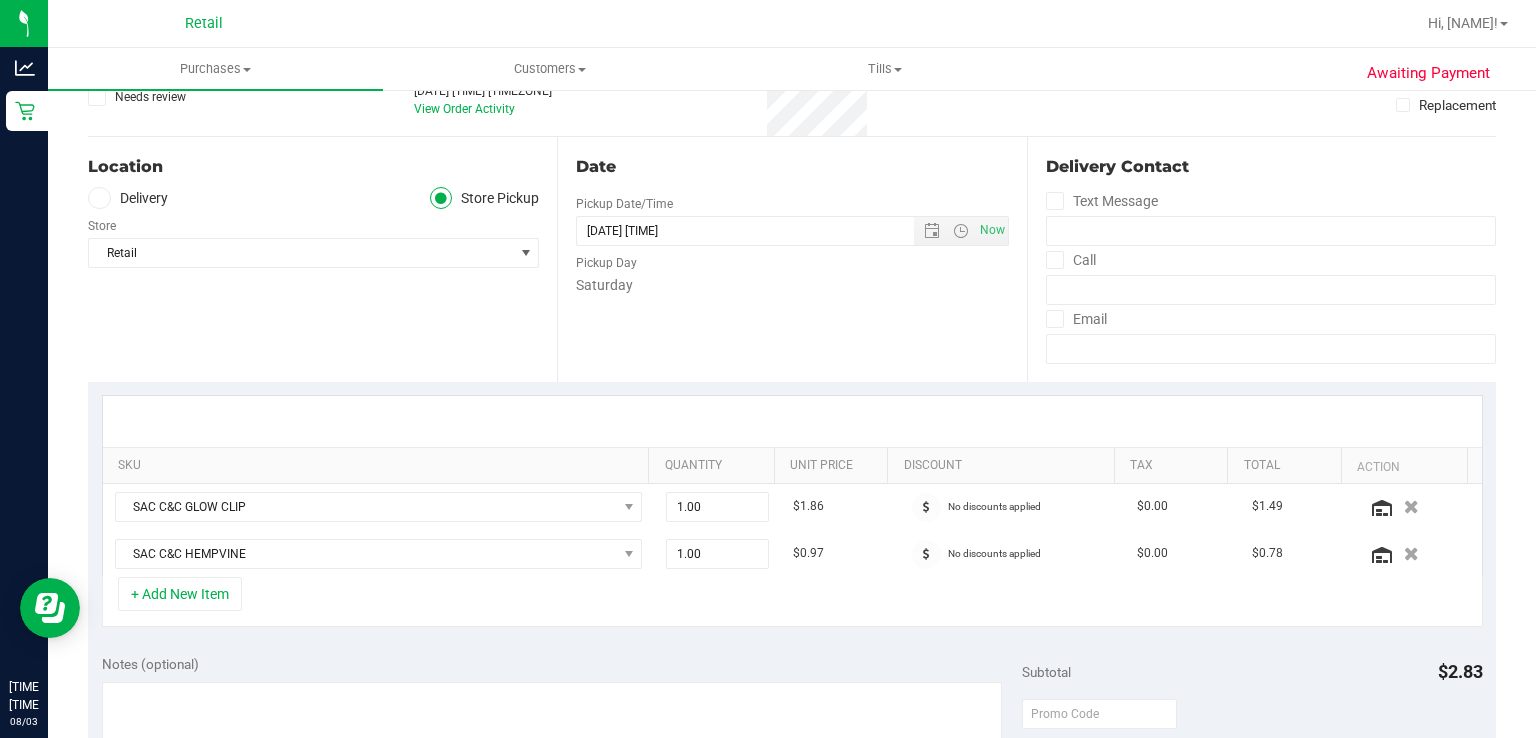 scroll, scrollTop: 133, scrollLeft: 0, axis: vertical 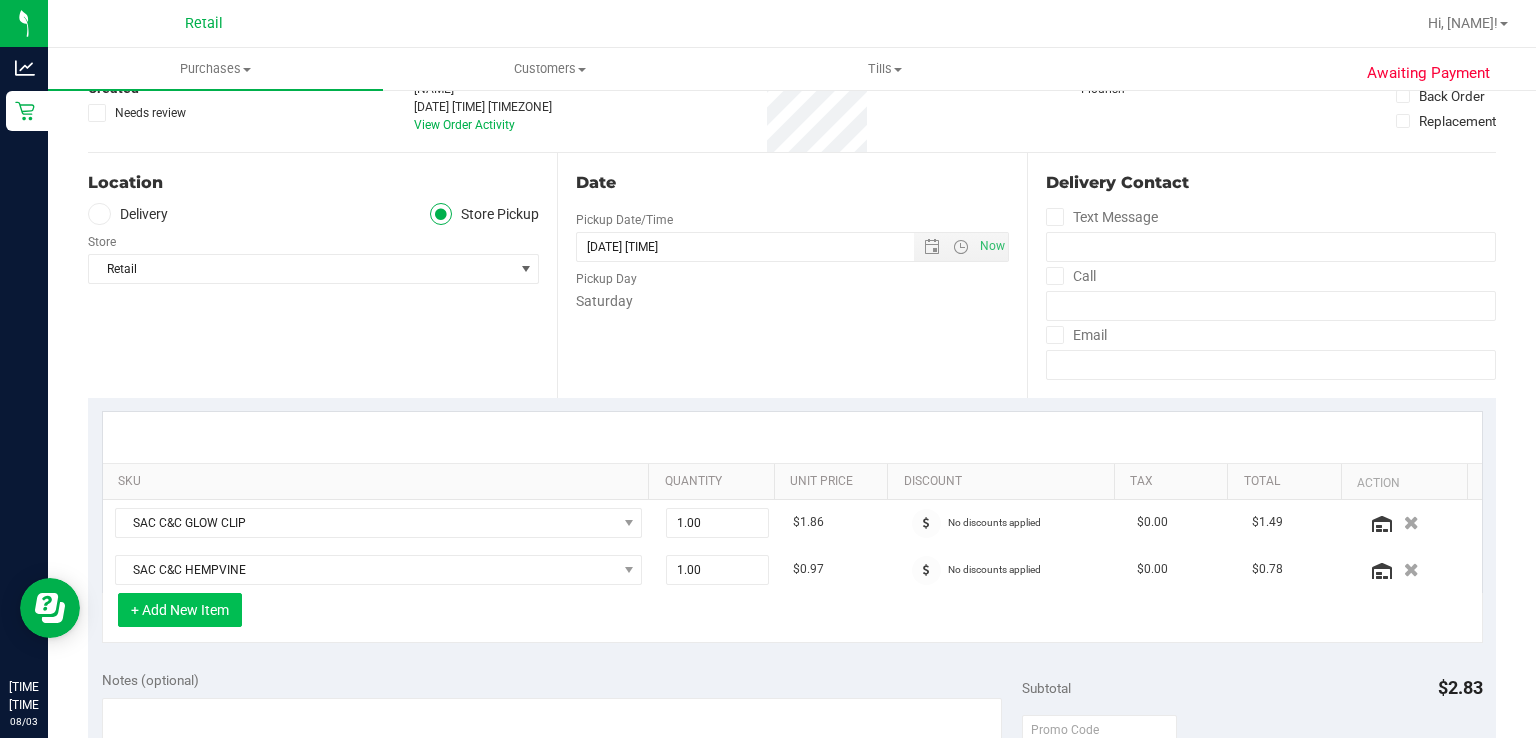 click on "+ Add New Item" at bounding box center [180, 610] 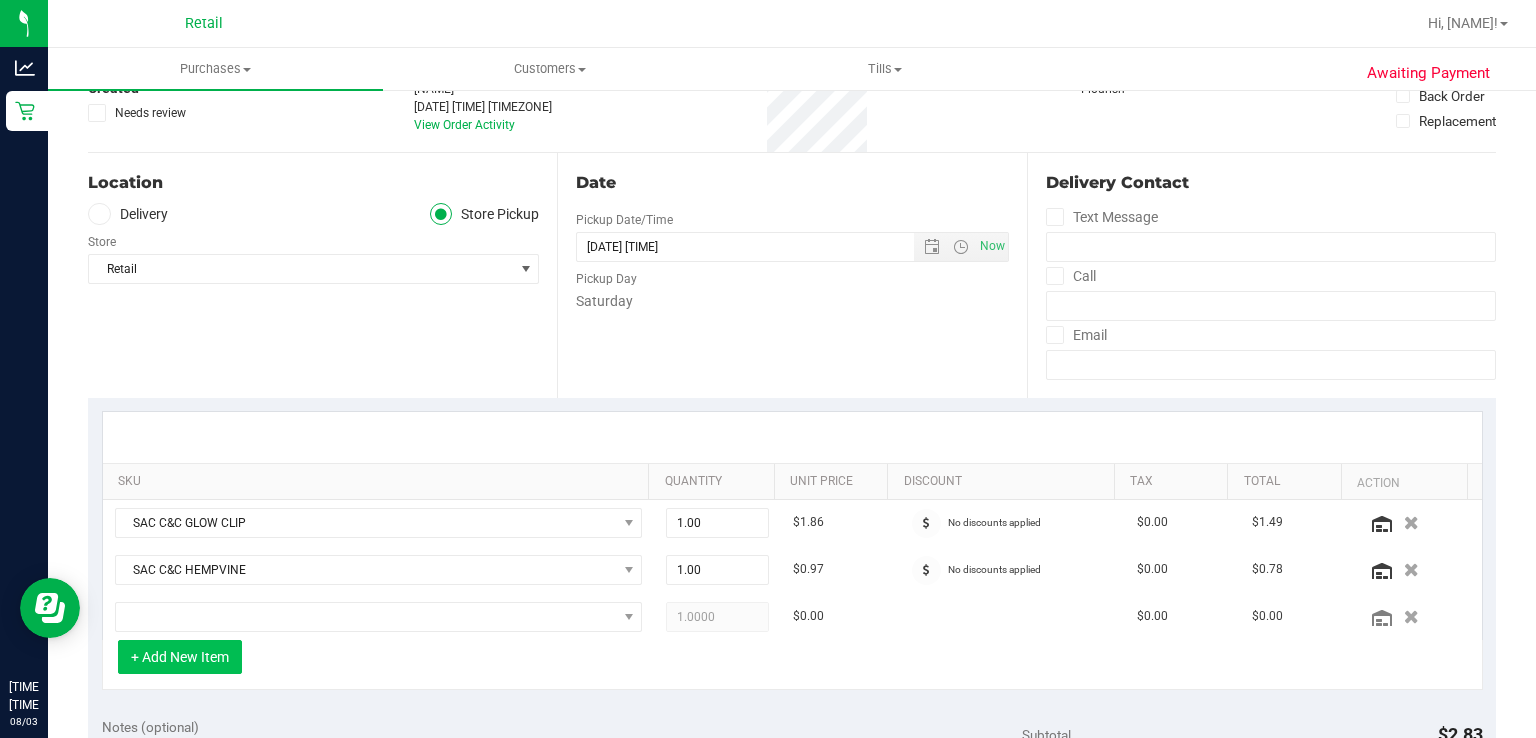 type 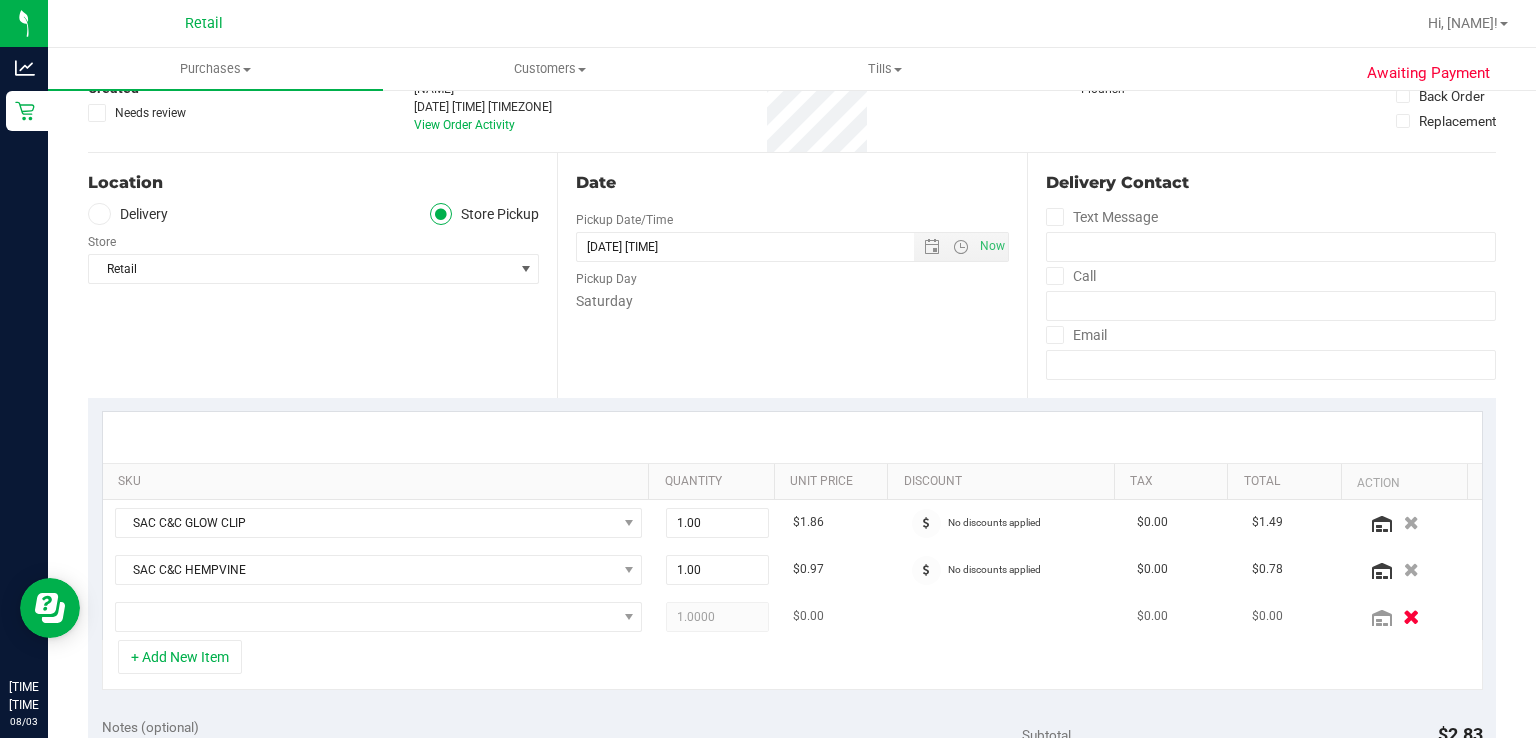click at bounding box center (1411, 616) 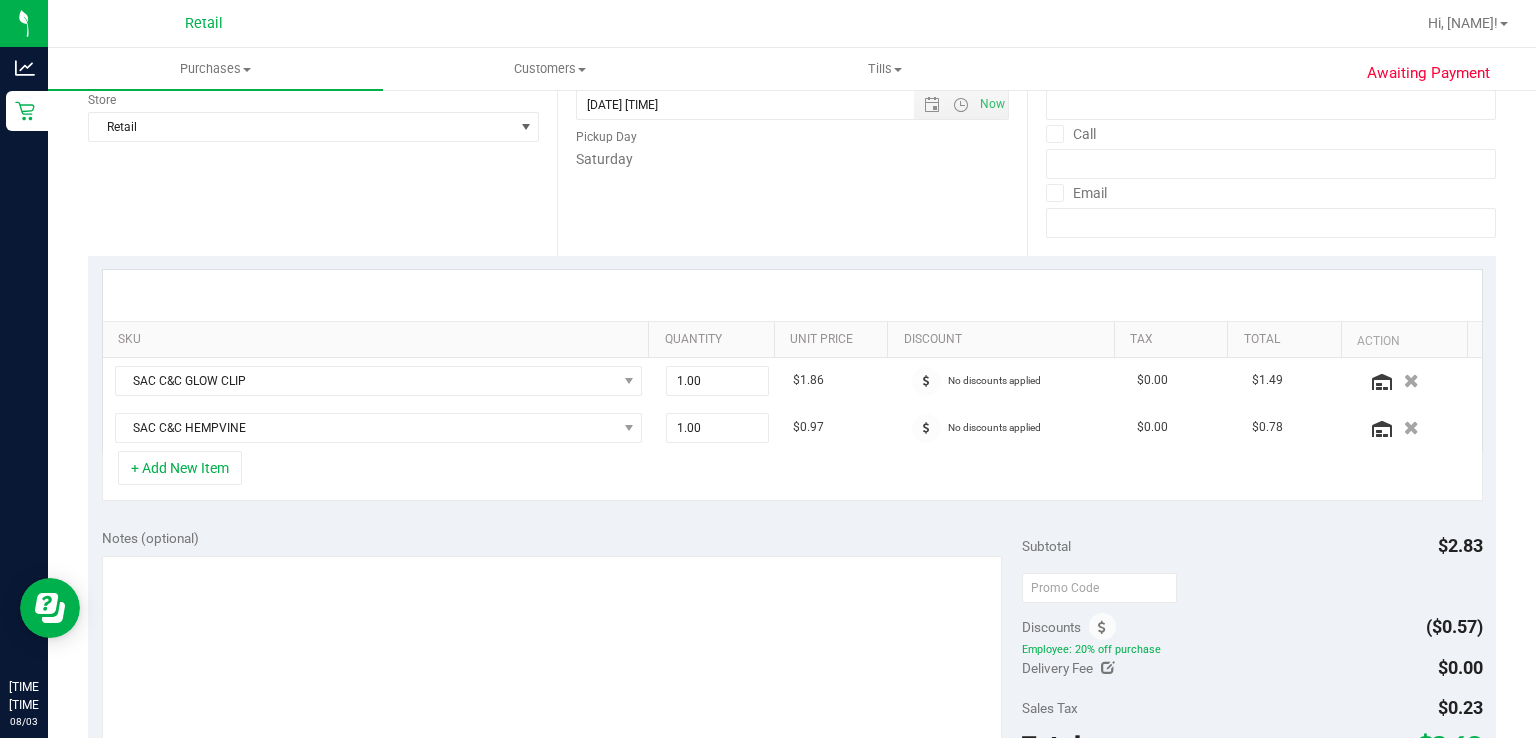 scroll, scrollTop: 274, scrollLeft: 0, axis: vertical 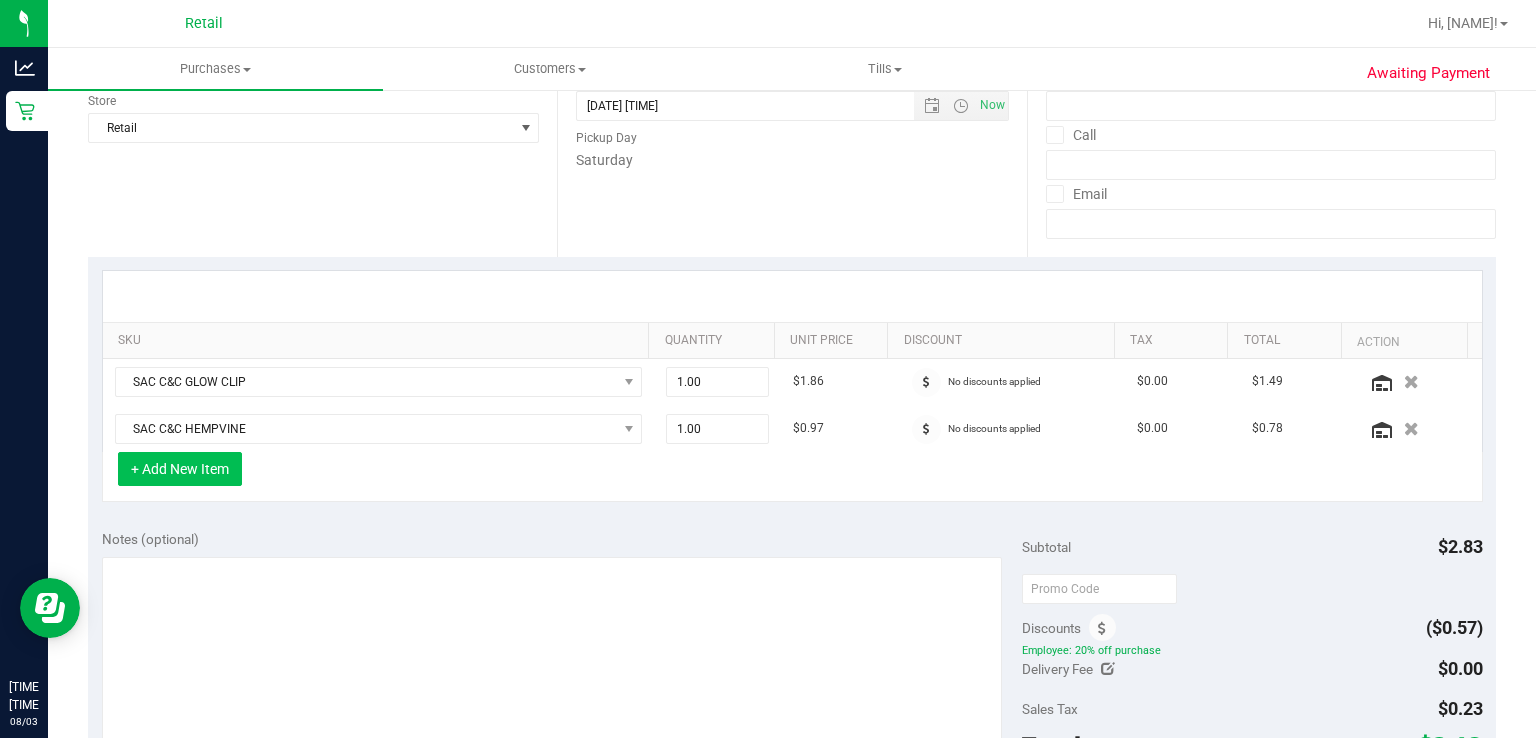 click on "+ Add New Item" at bounding box center (180, 469) 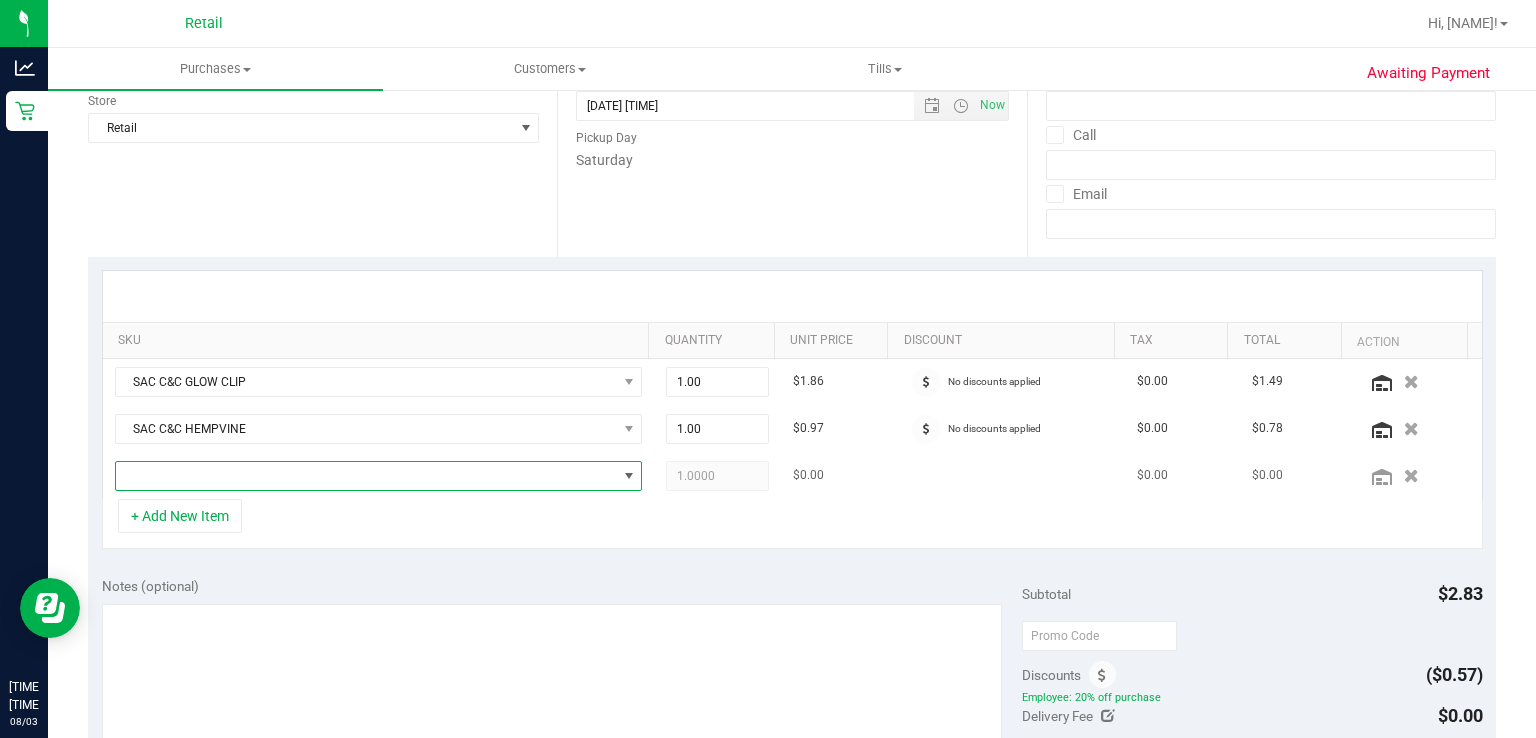 click at bounding box center (629, 476) 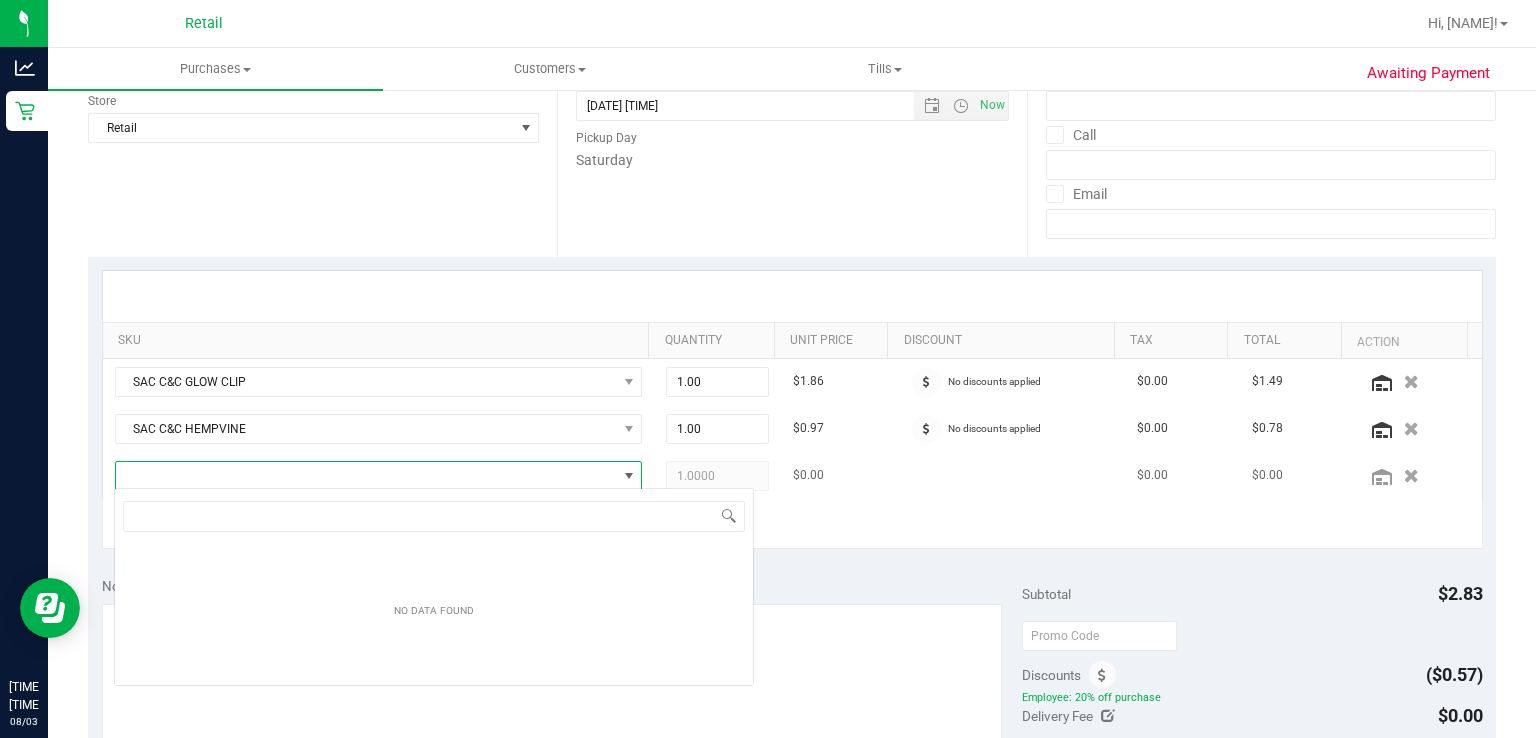 scroll, scrollTop: 99970, scrollLeft: 99484, axis: both 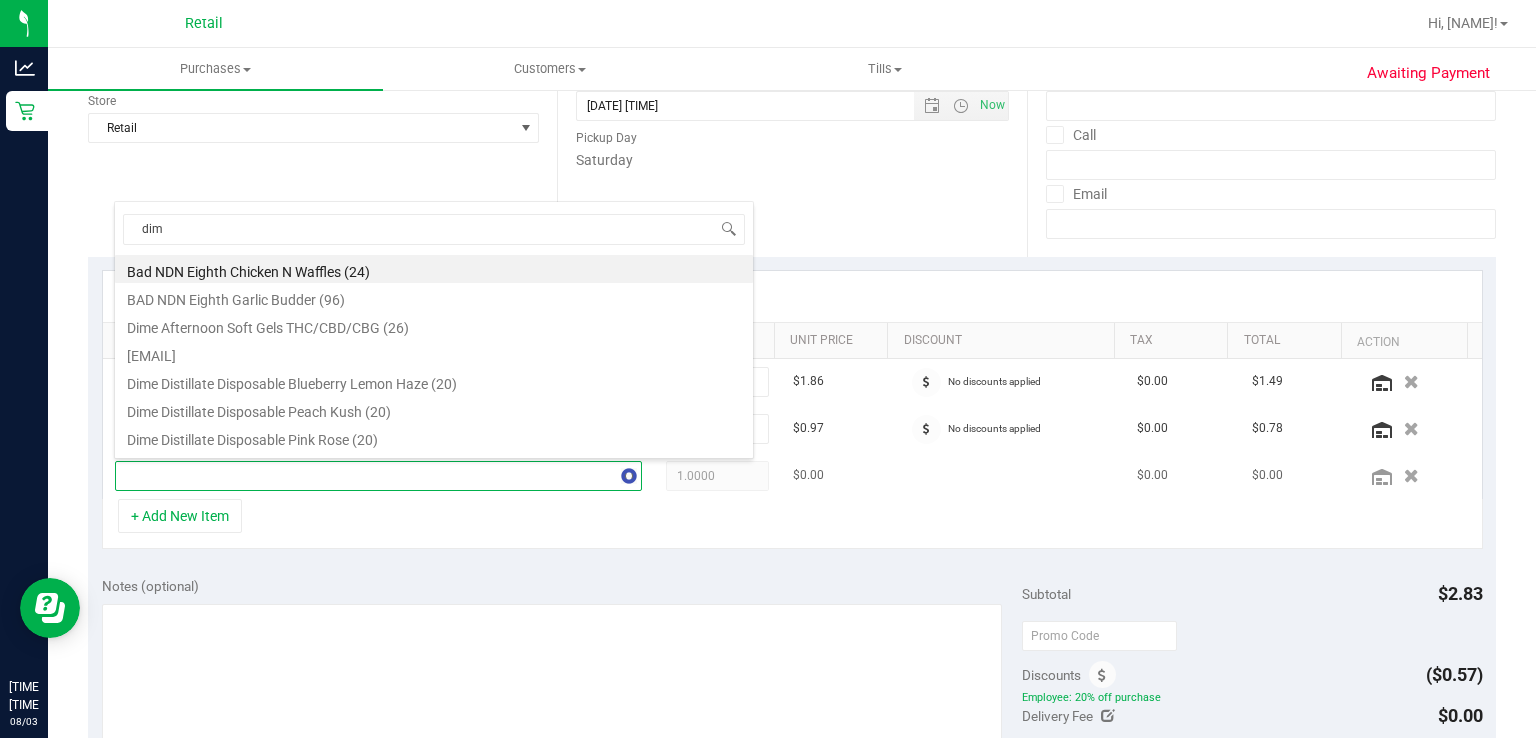 type on "dime" 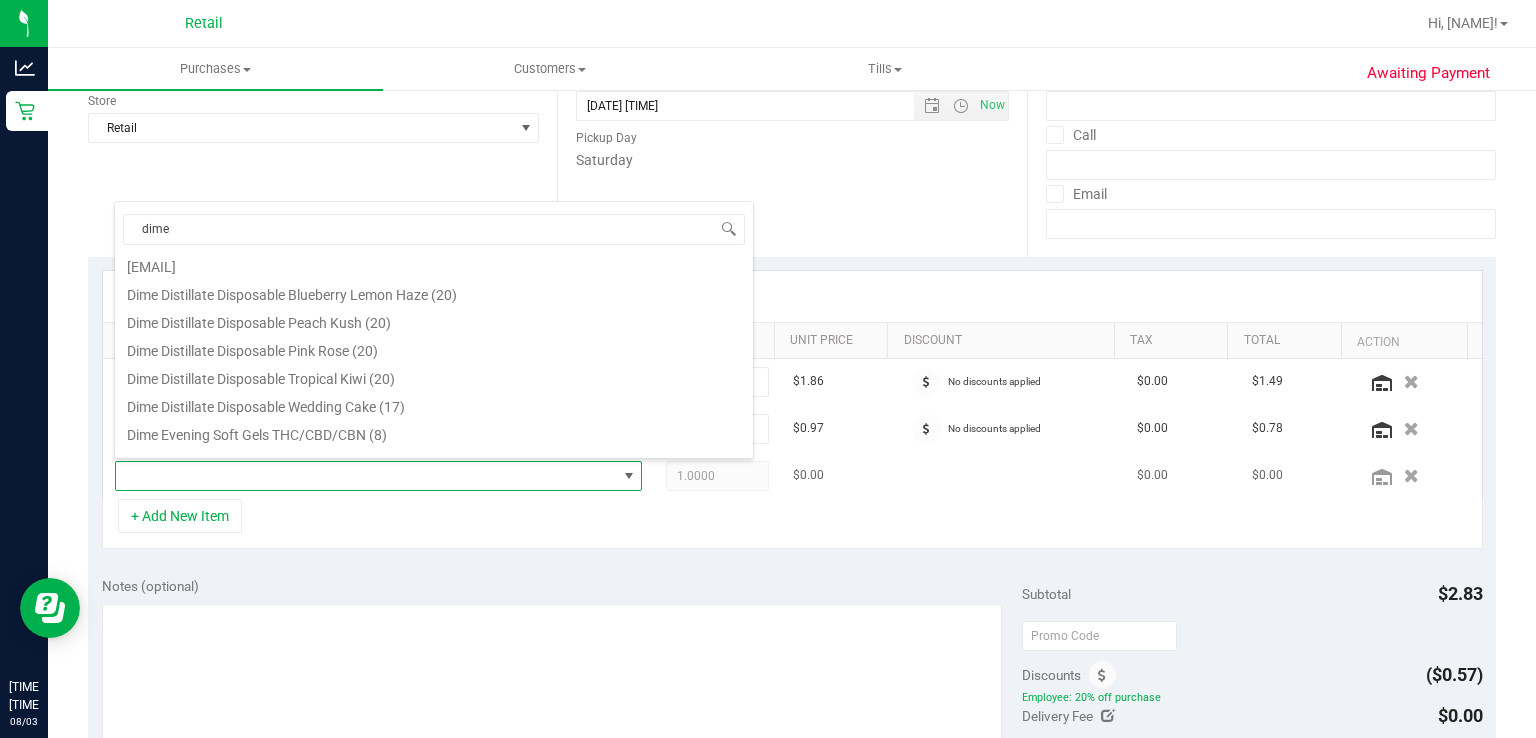 scroll, scrollTop: 39, scrollLeft: 0, axis: vertical 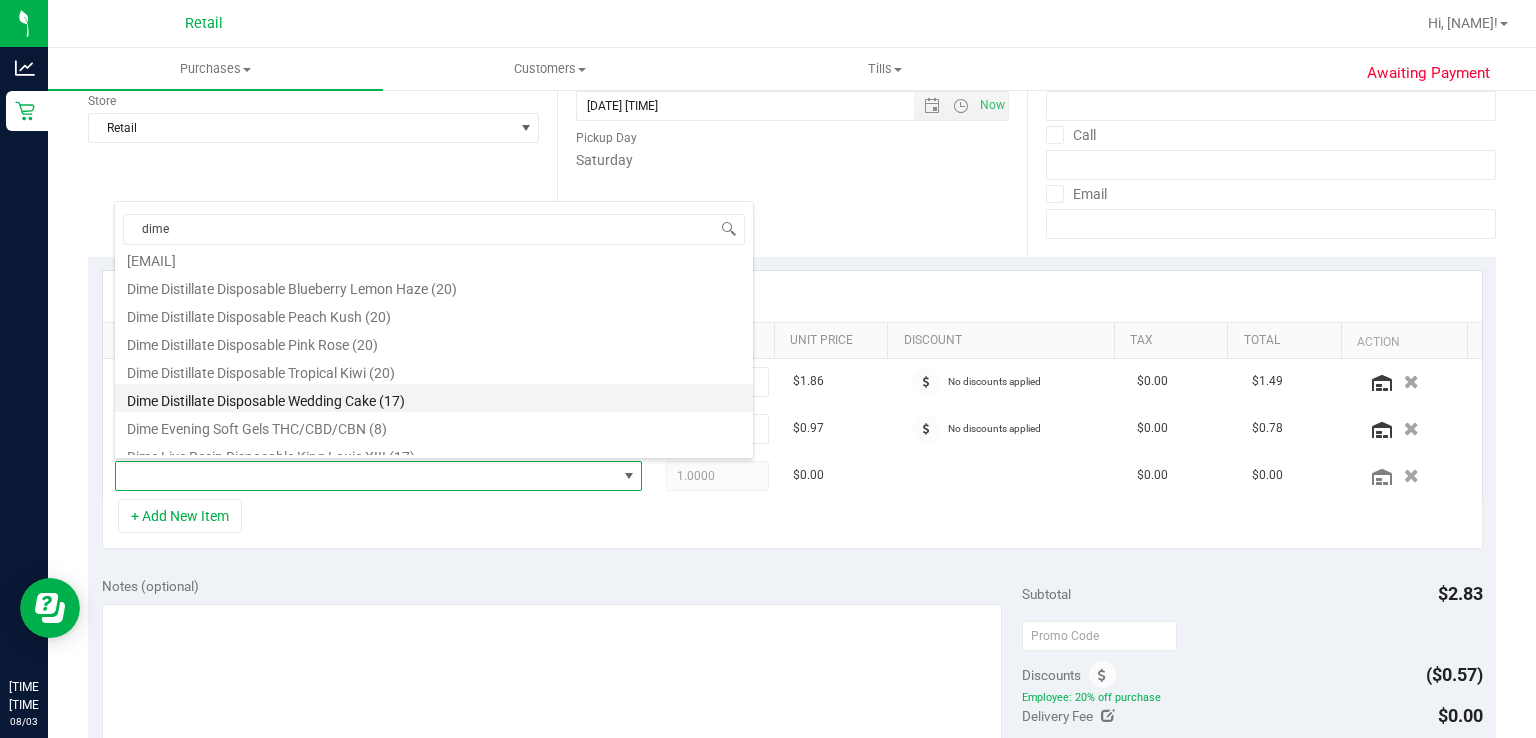 click on "Dime Distillate Disposable Wedding Cake (17)" at bounding box center (434, 398) 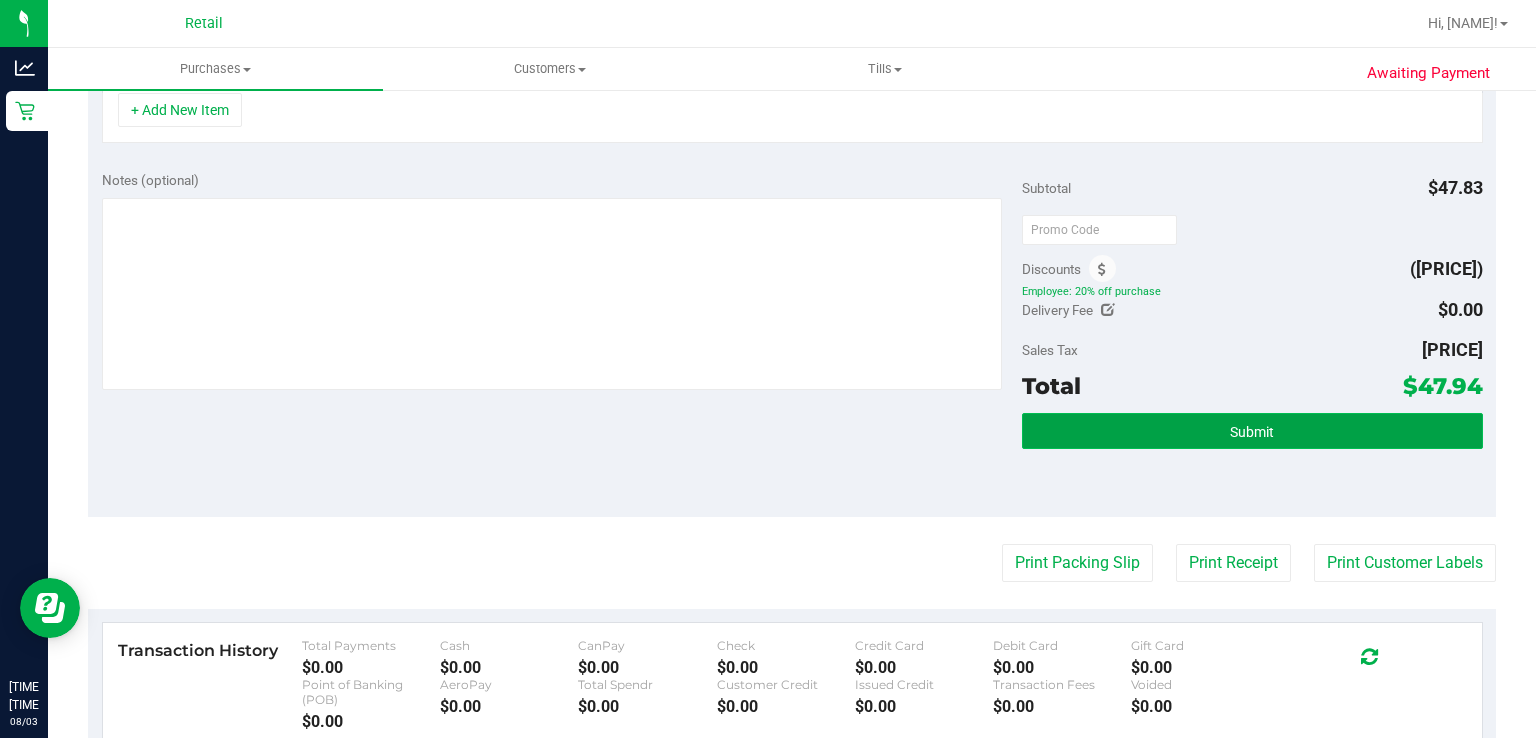 click on "Submit" at bounding box center (1252, 431) 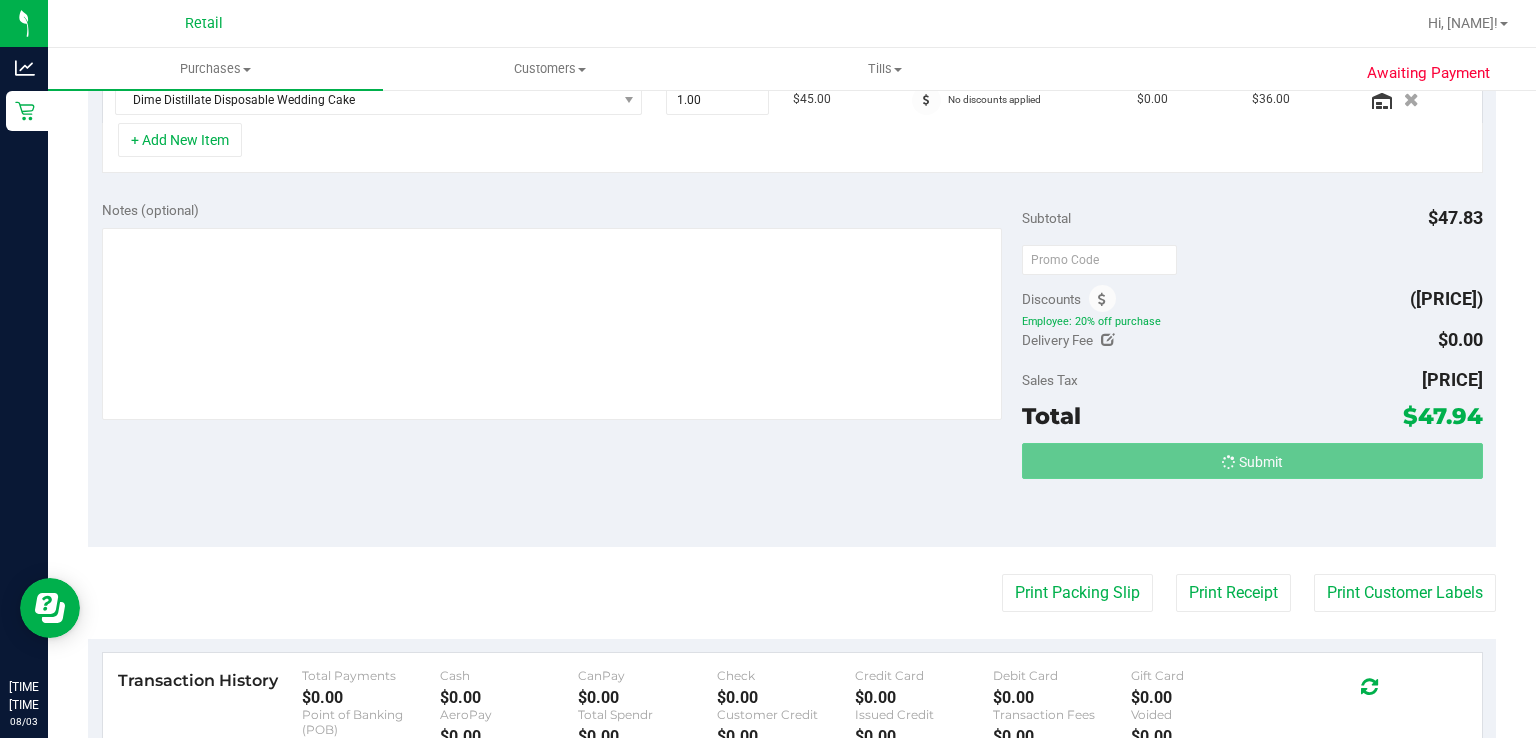 scroll, scrollTop: 619, scrollLeft: 0, axis: vertical 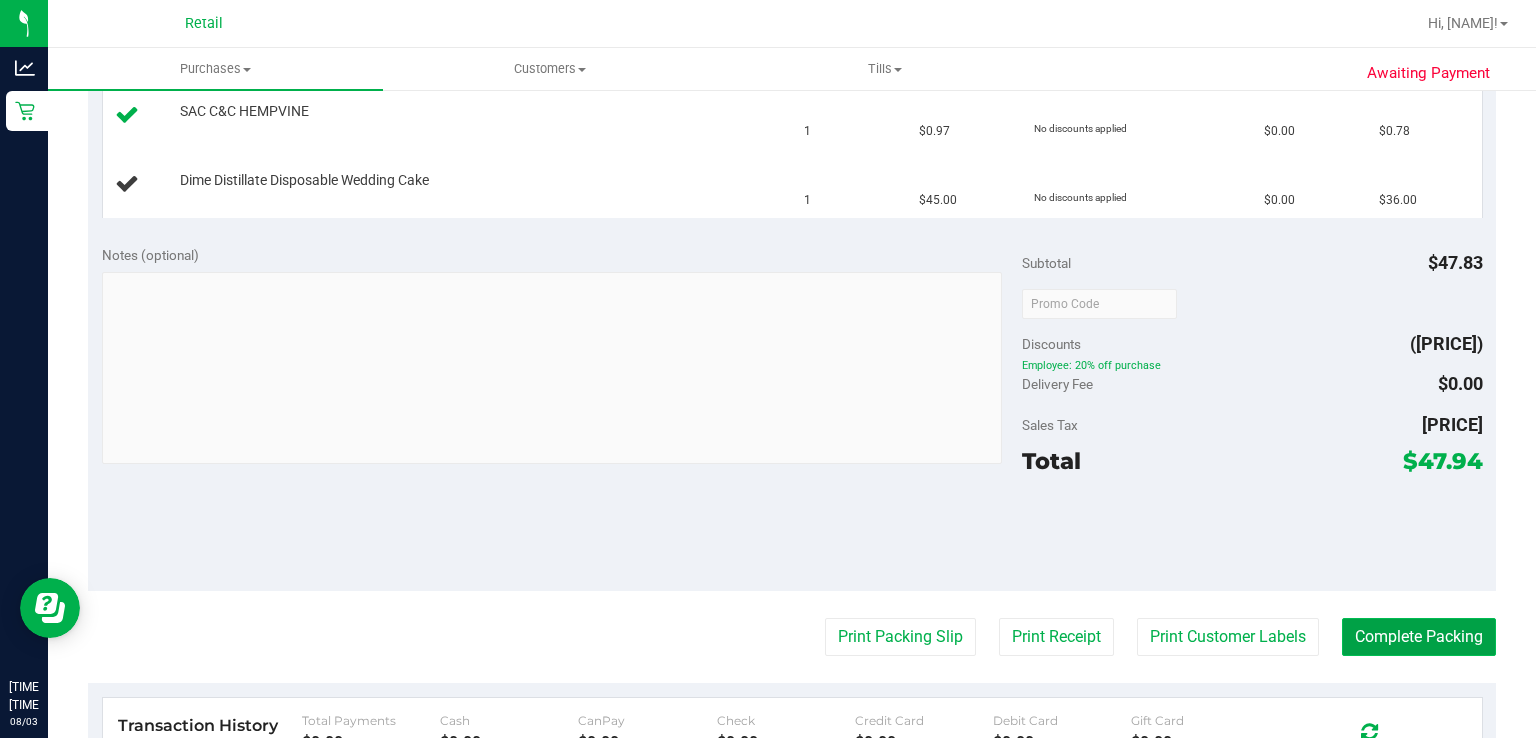 click on "Complete Packing" at bounding box center (1419, 637) 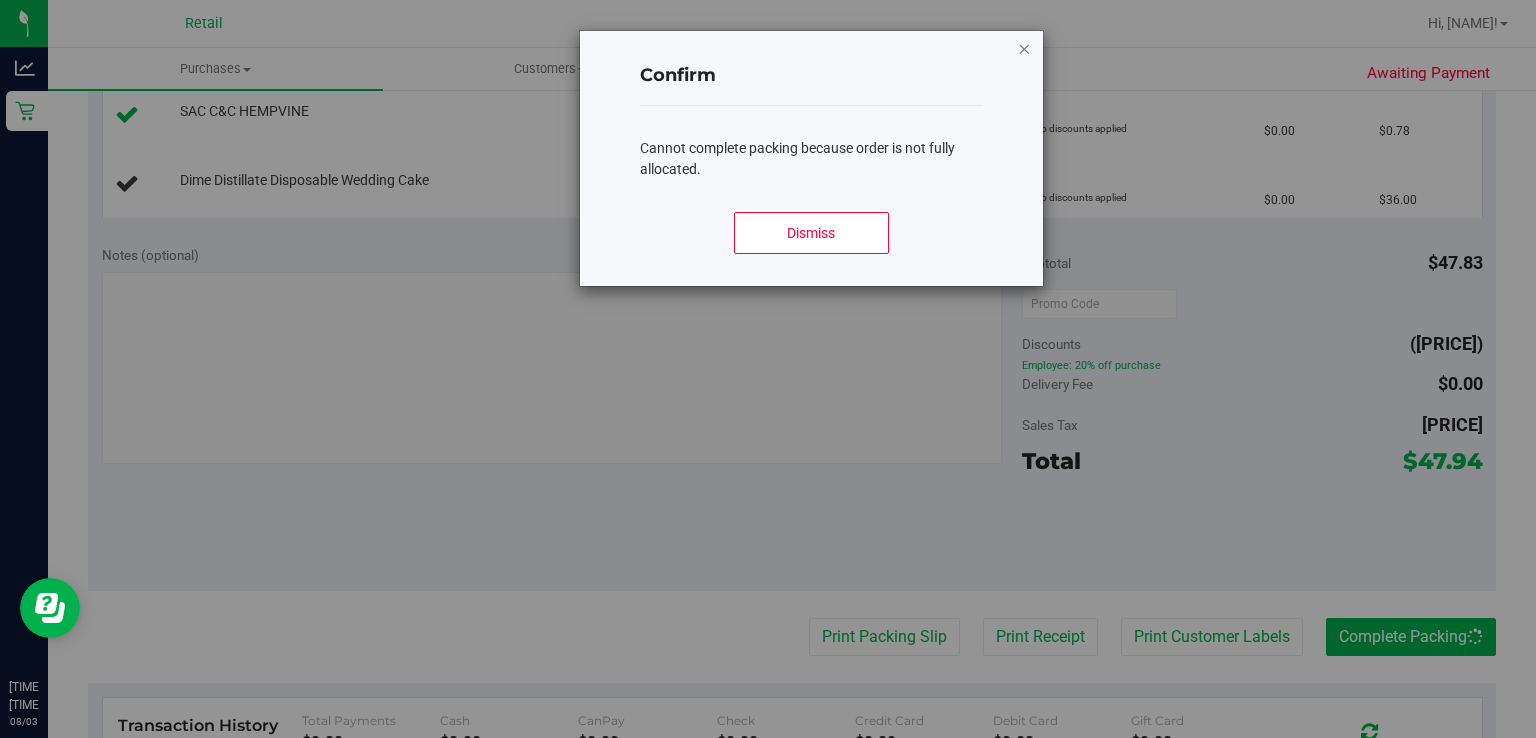 click at bounding box center (1025, 48) 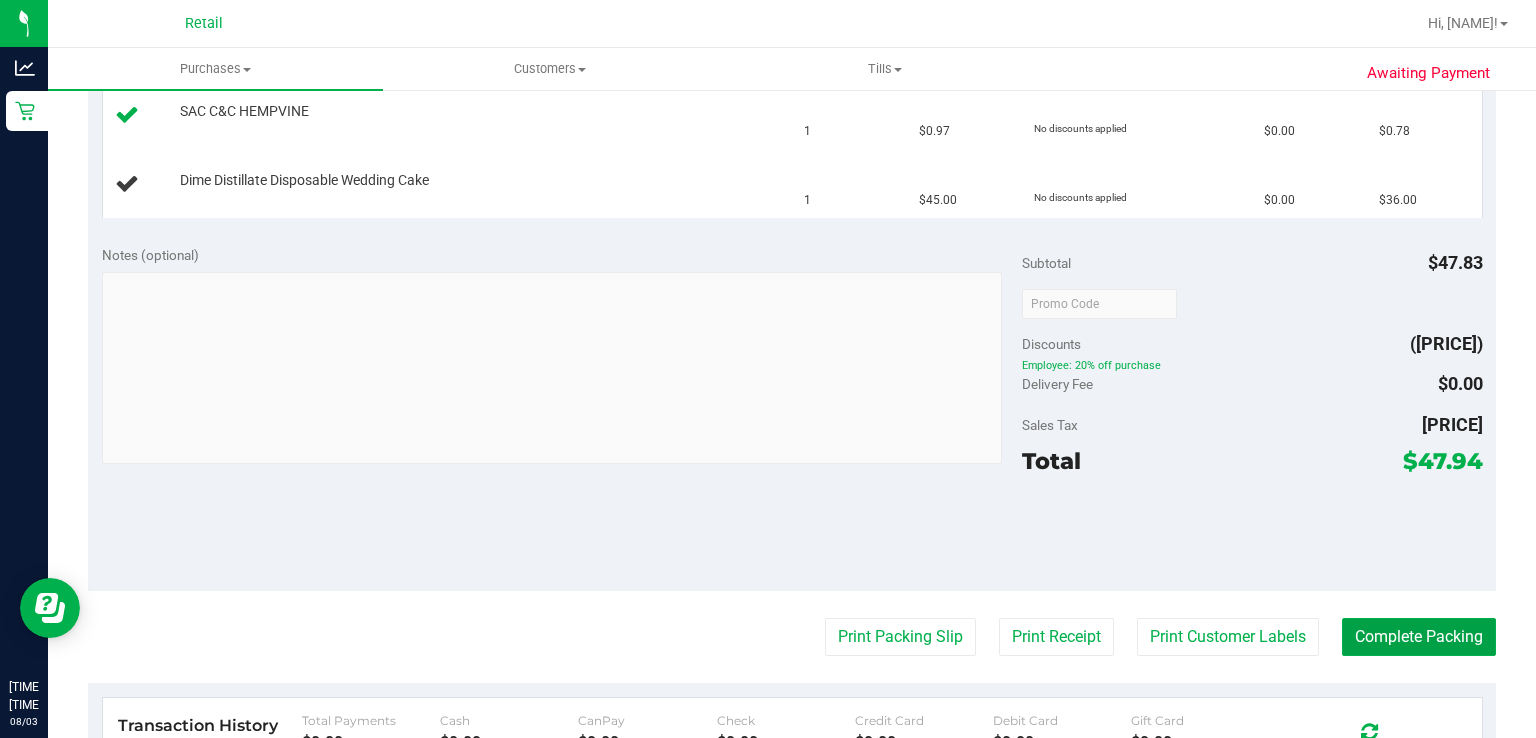 type 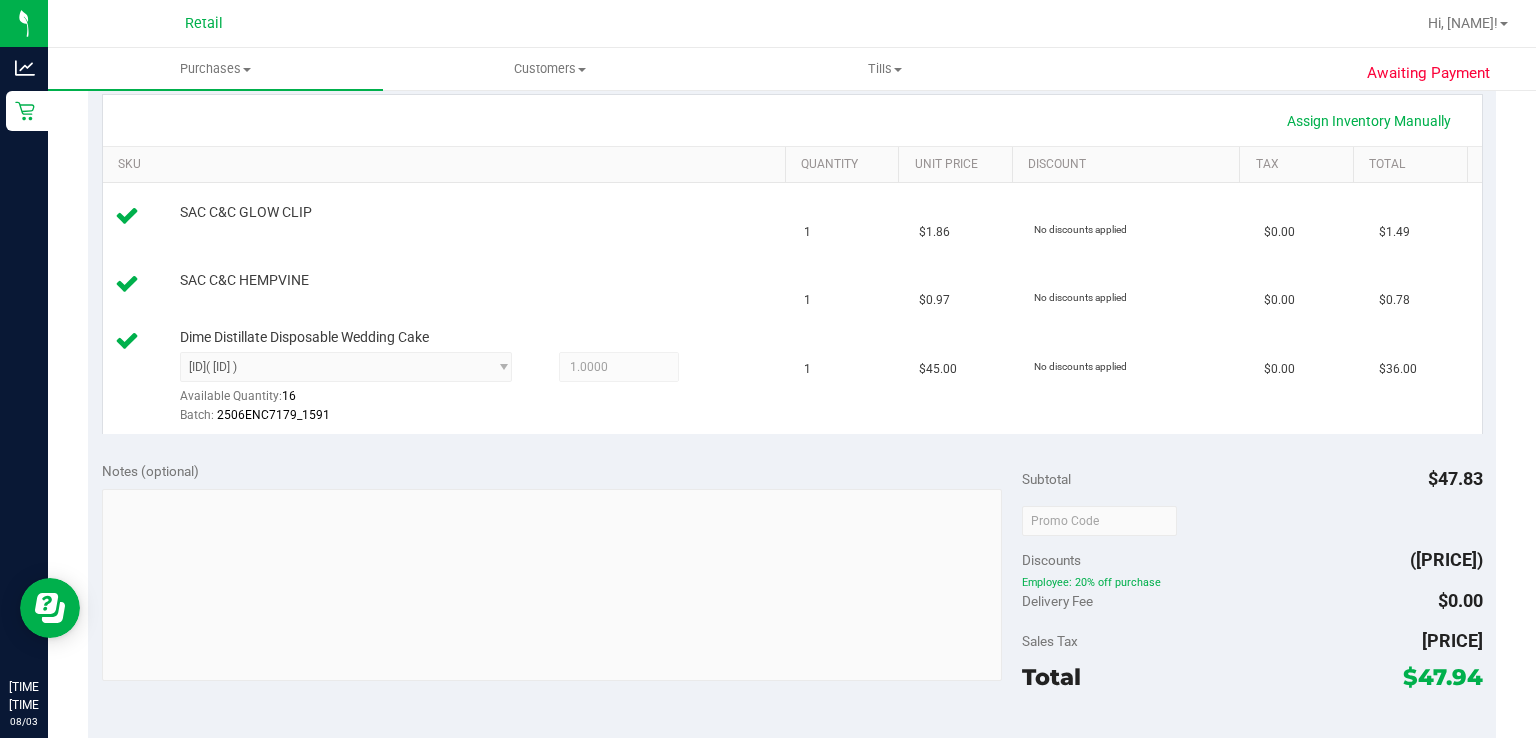 scroll, scrollTop: 415, scrollLeft: 0, axis: vertical 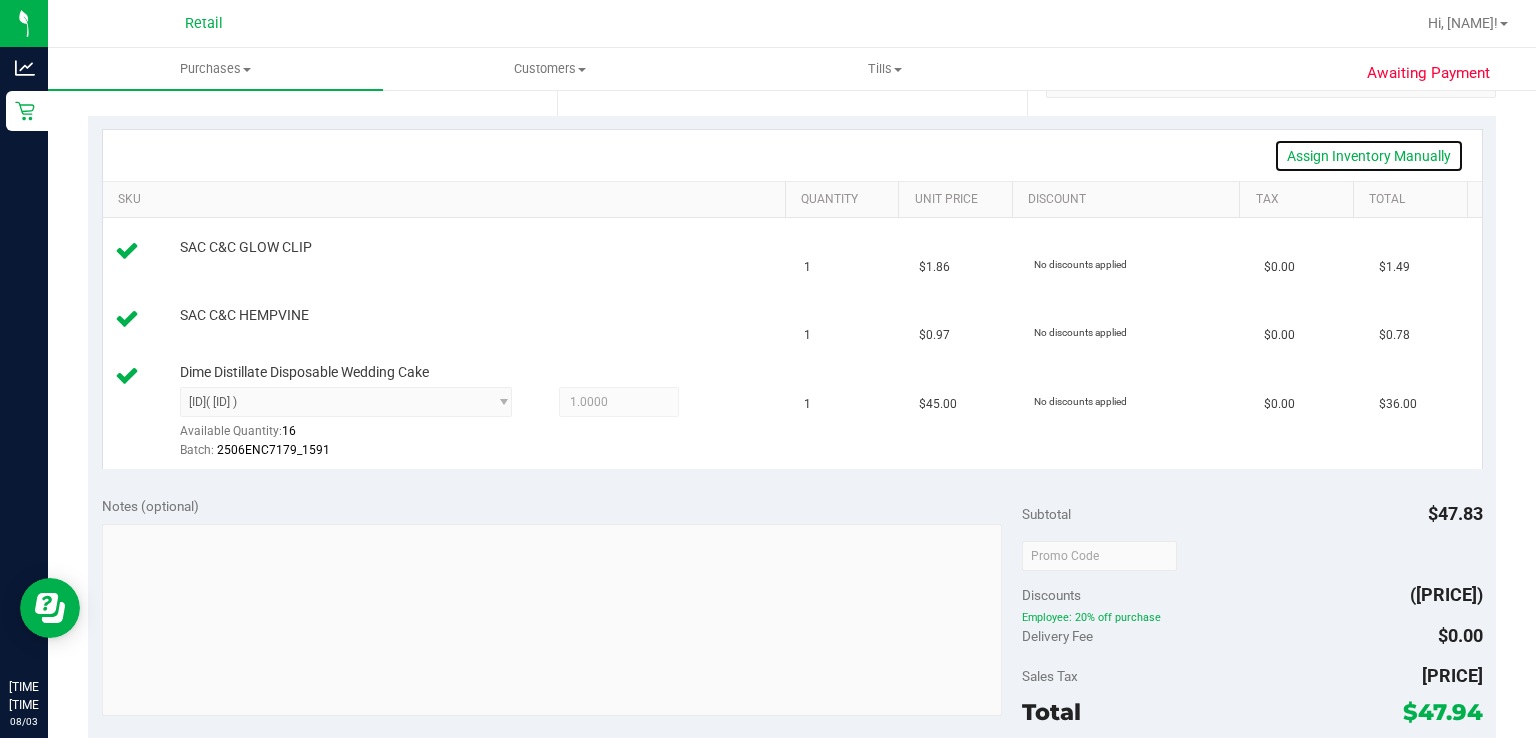 click on "Assign Inventory Manually" at bounding box center [1369, 156] 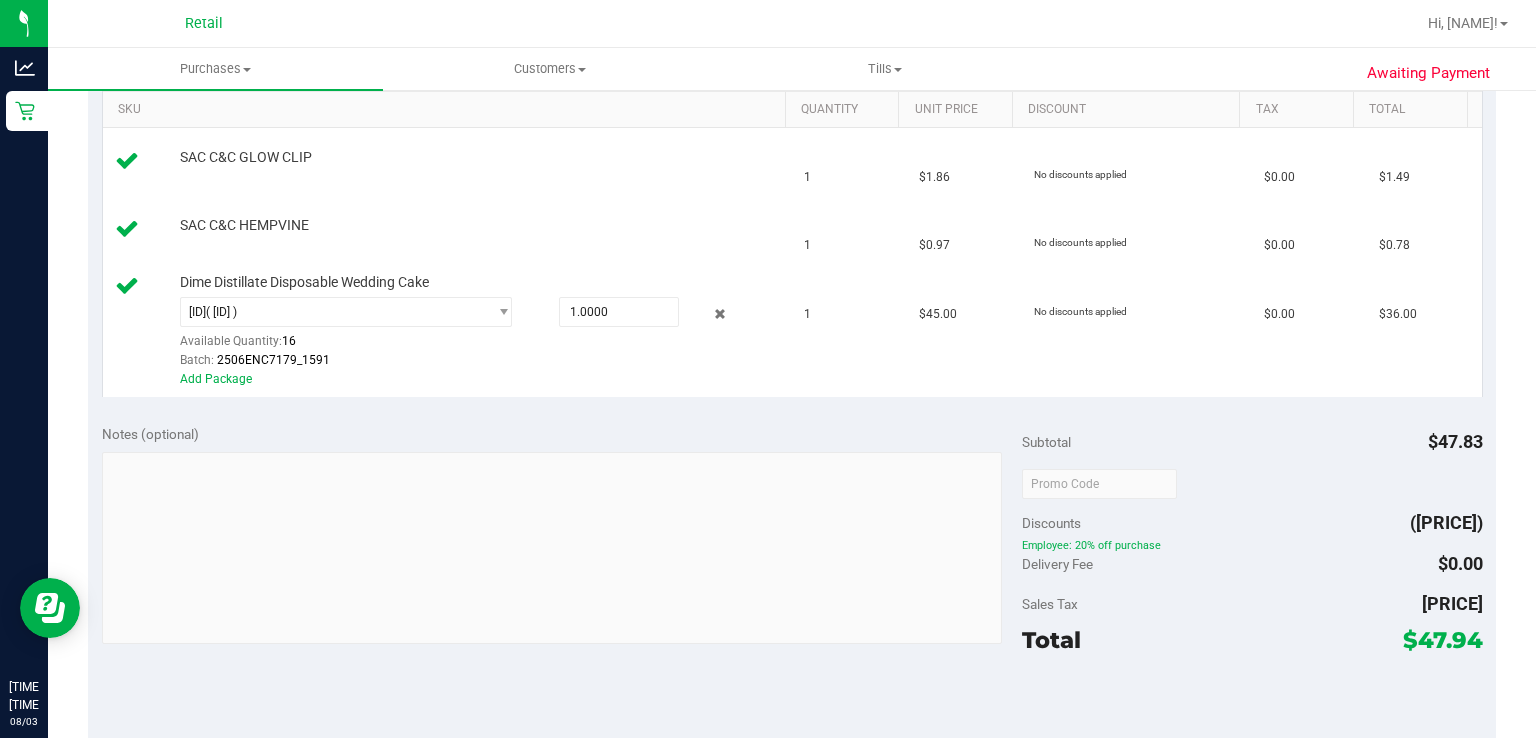 scroll, scrollTop: 508, scrollLeft: 0, axis: vertical 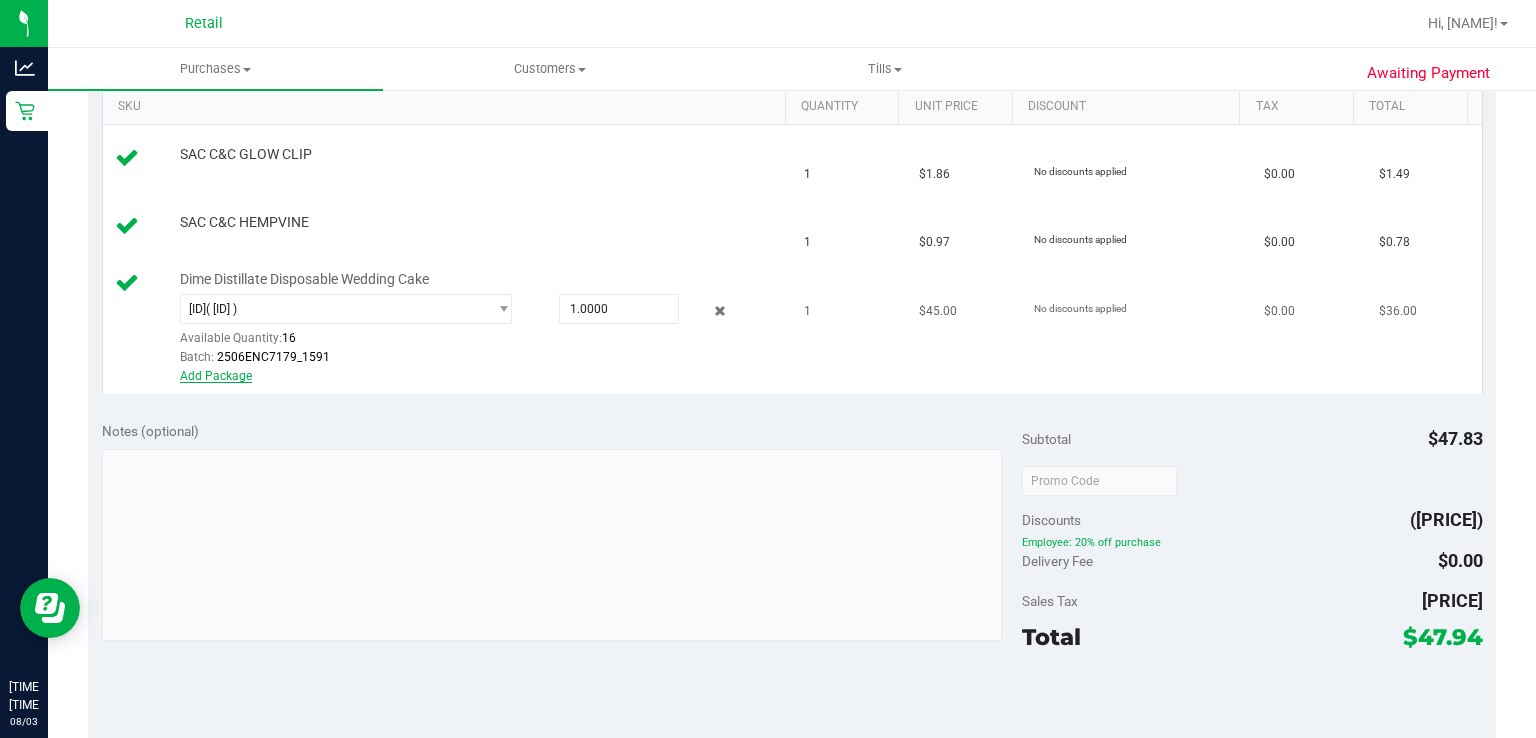 click on "Add Package" at bounding box center (216, 376) 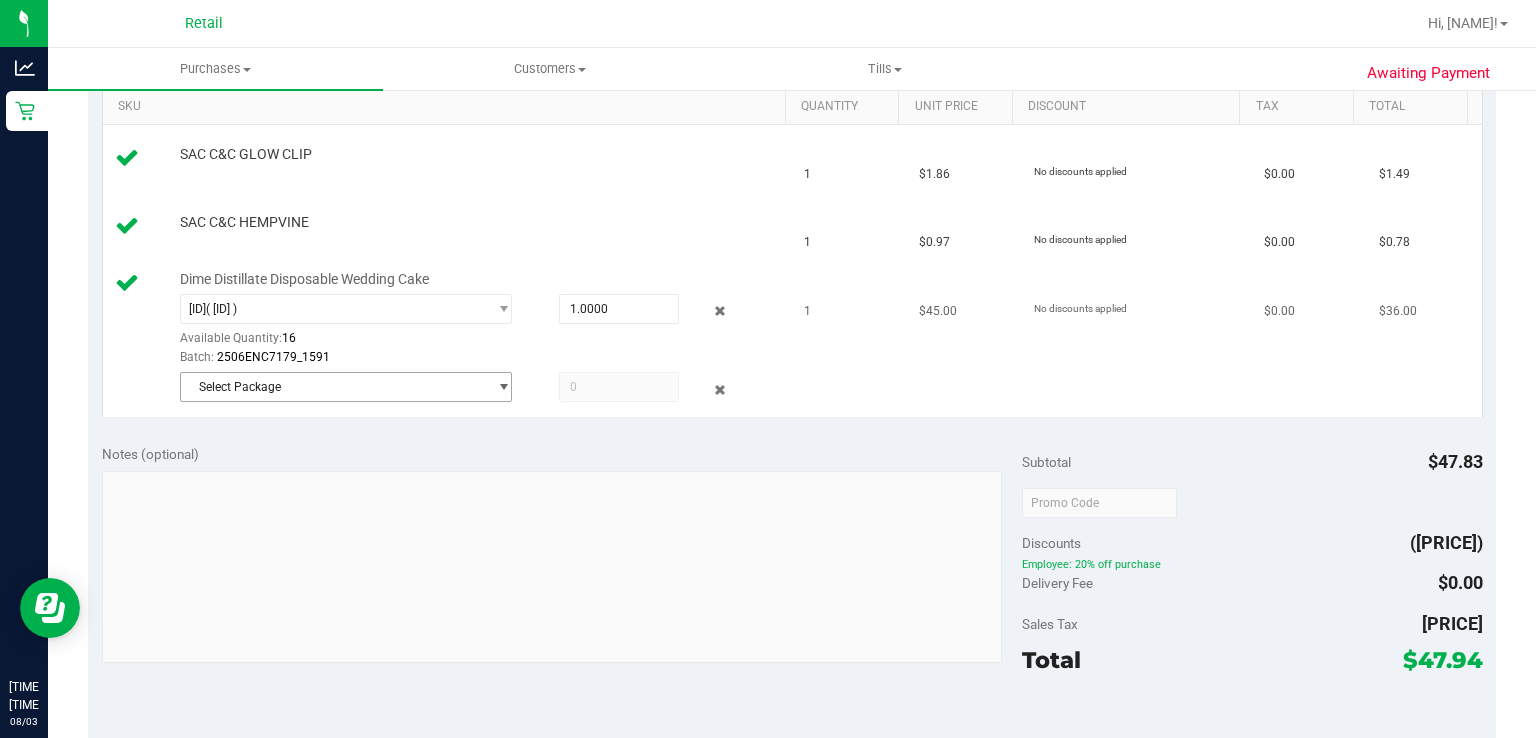 click at bounding box center (503, 387) 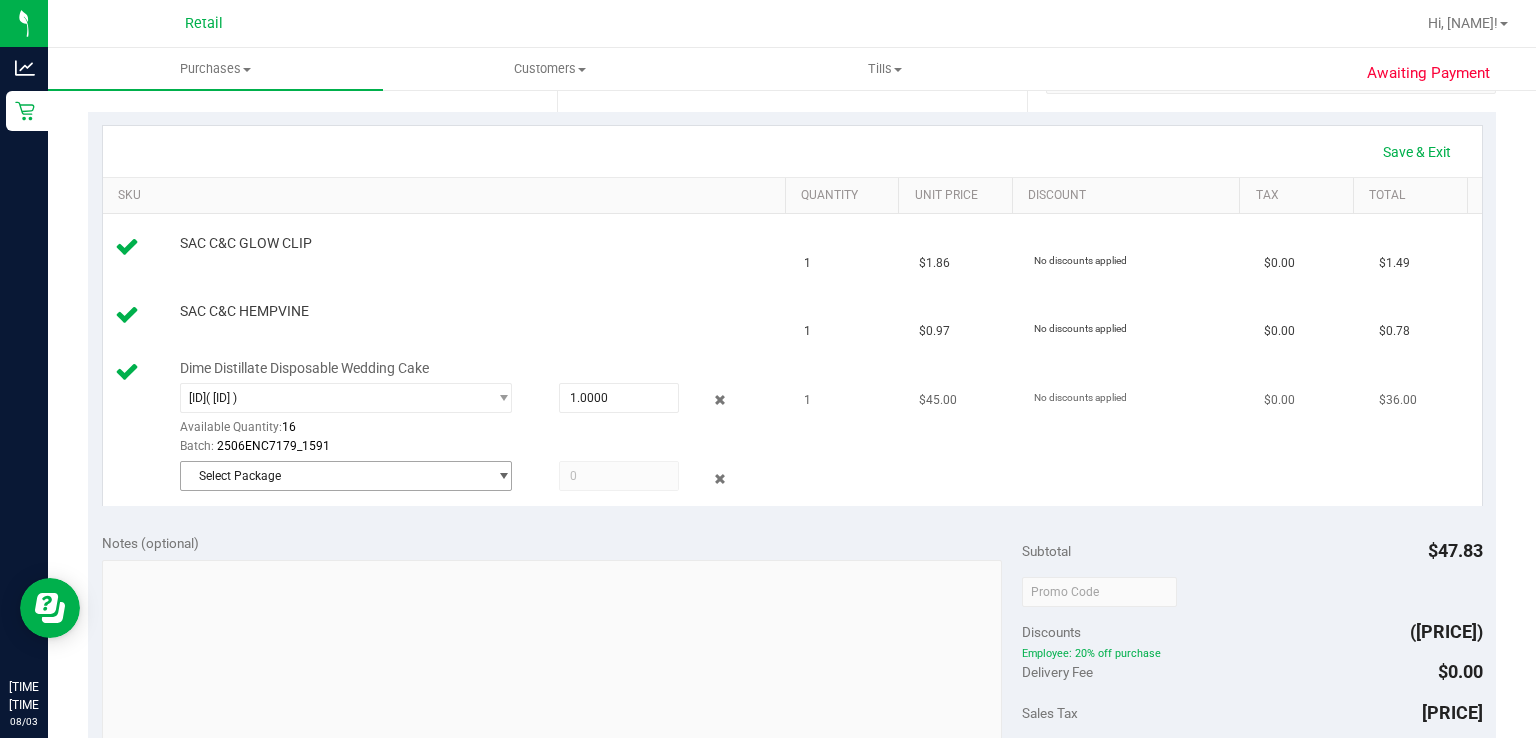 scroll, scrollTop: 418, scrollLeft: 0, axis: vertical 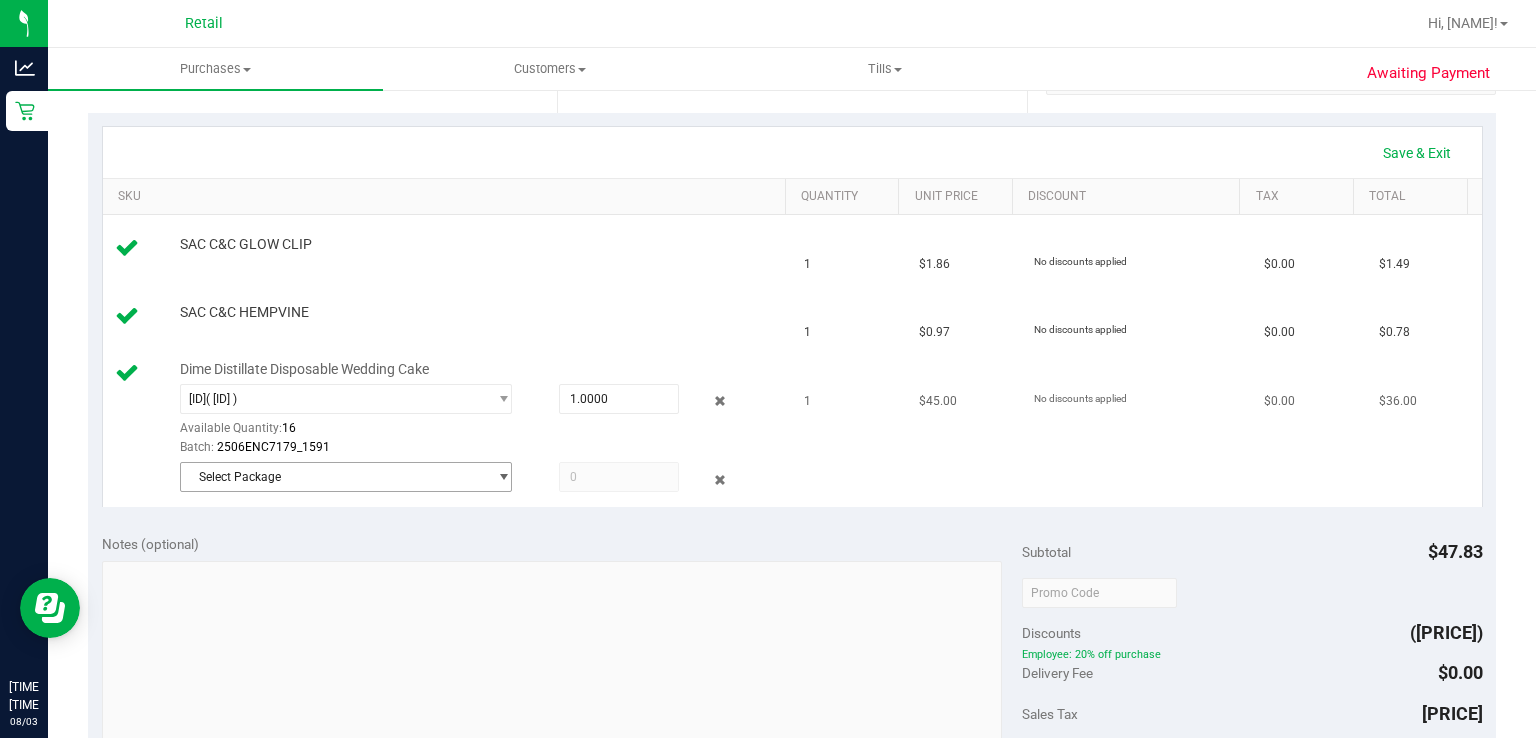 click on "Select Package" at bounding box center [333, 477] 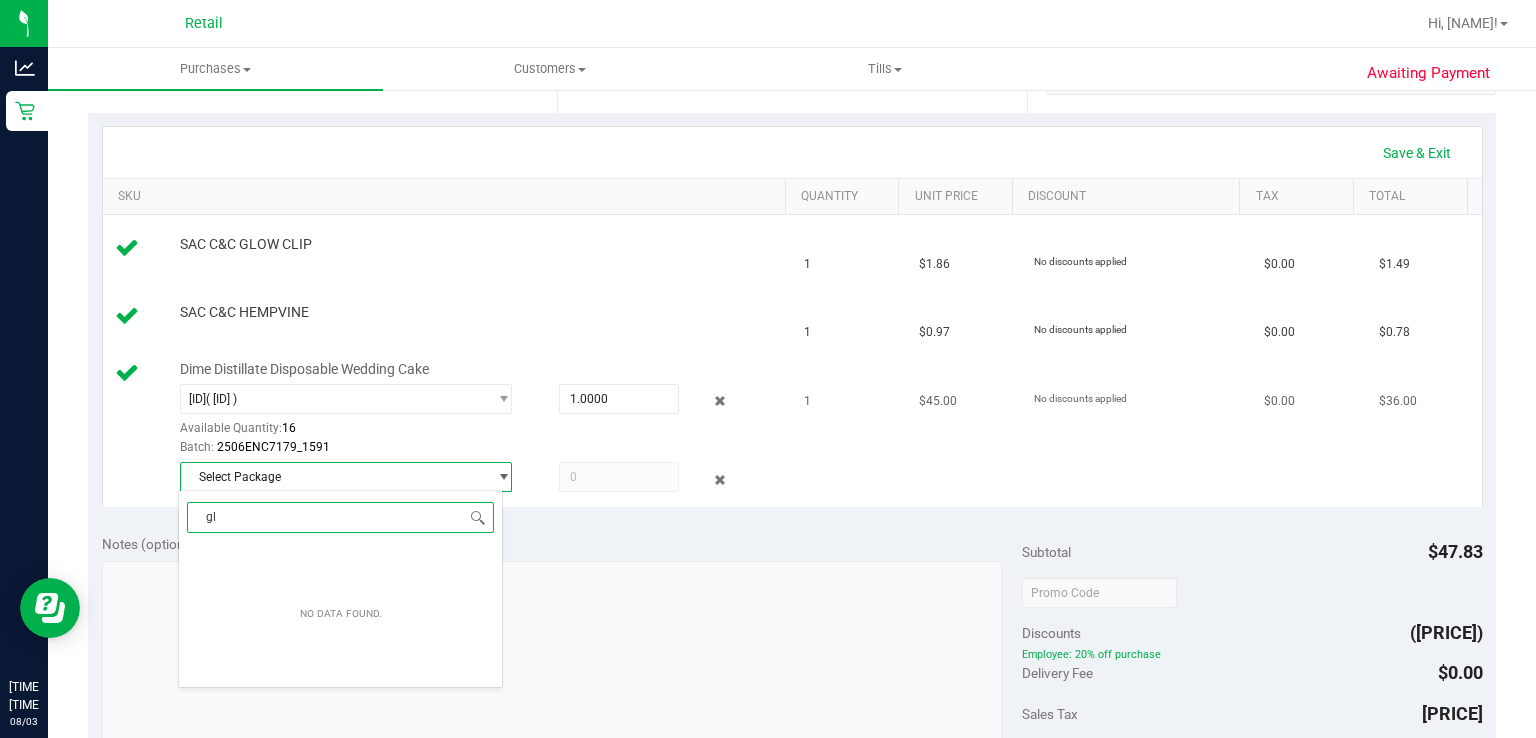 type on "g" 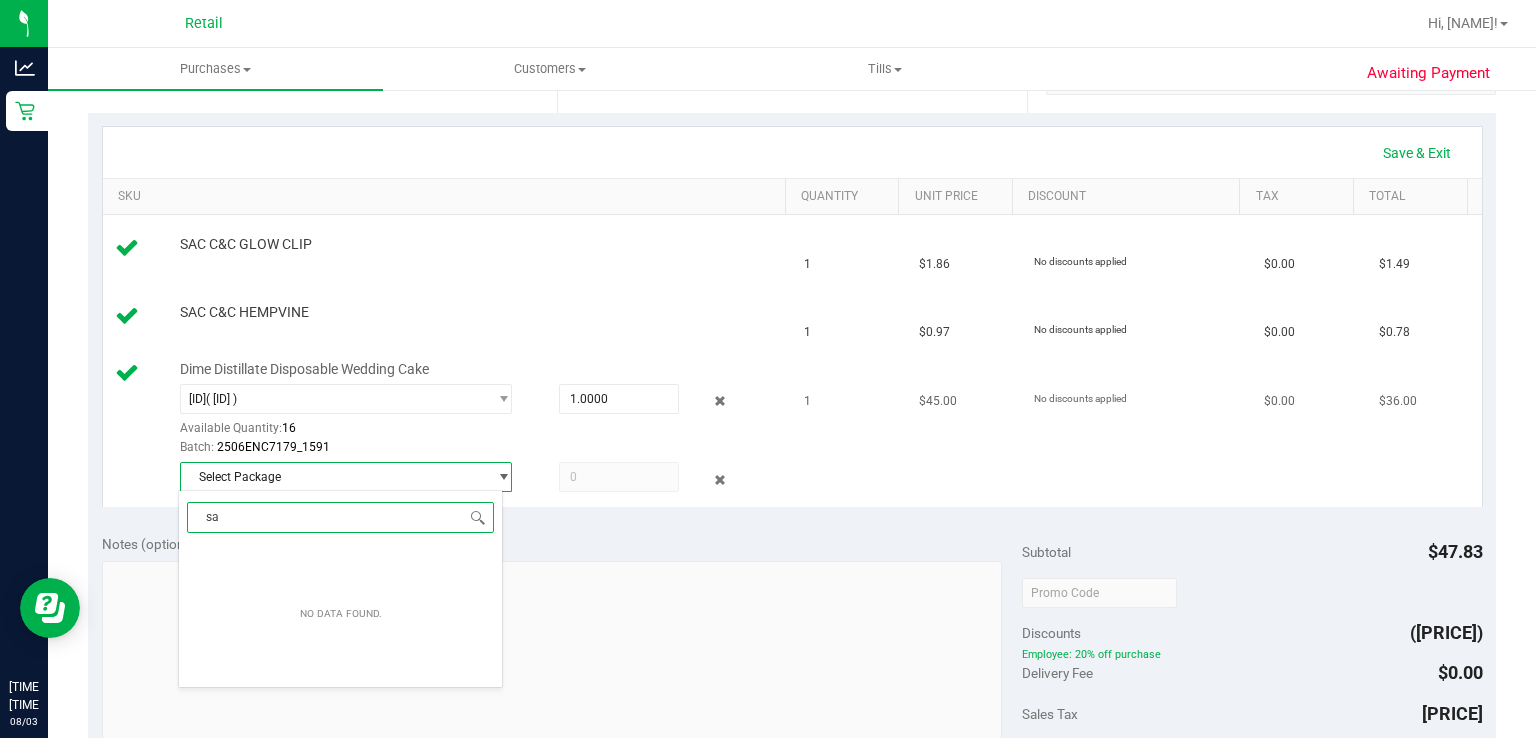 type on "s" 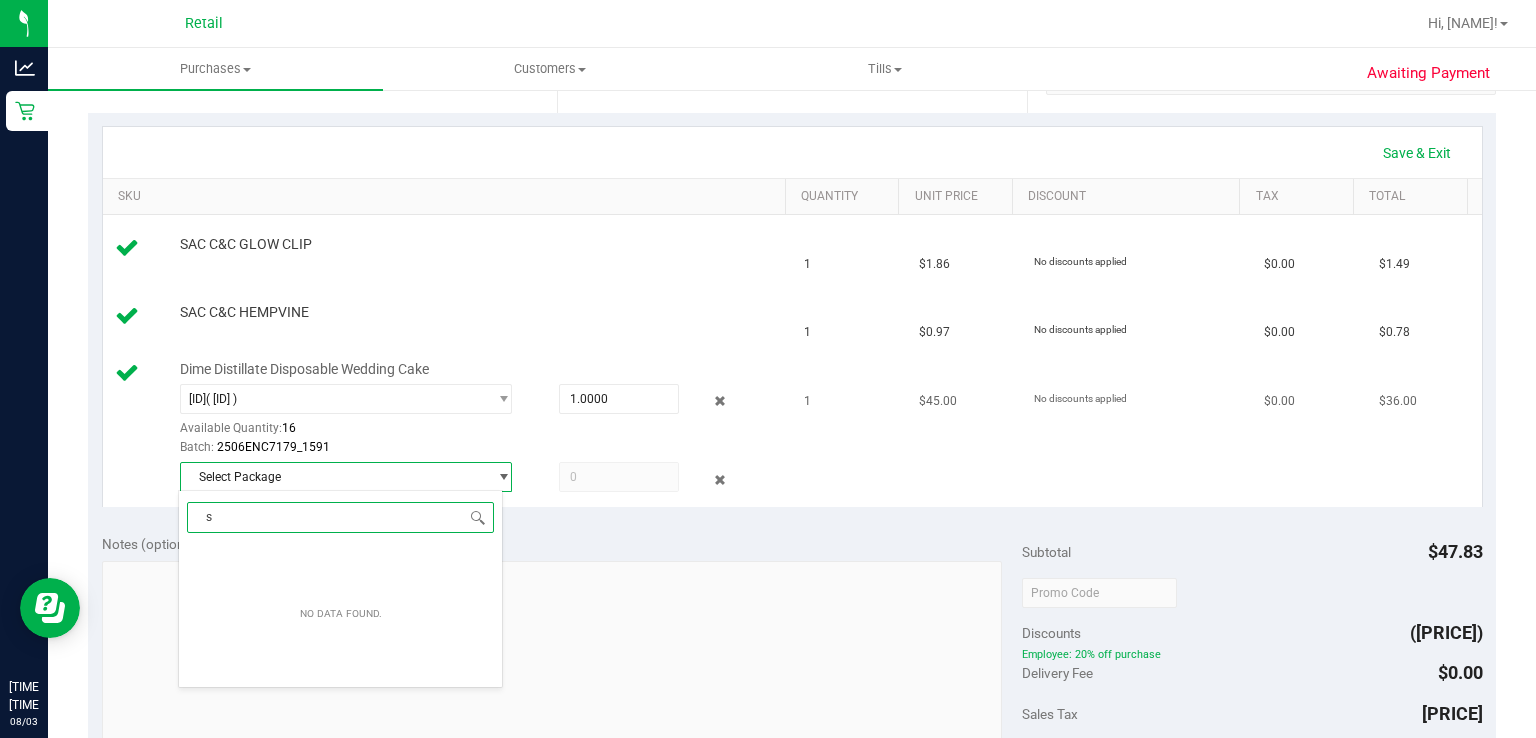 type 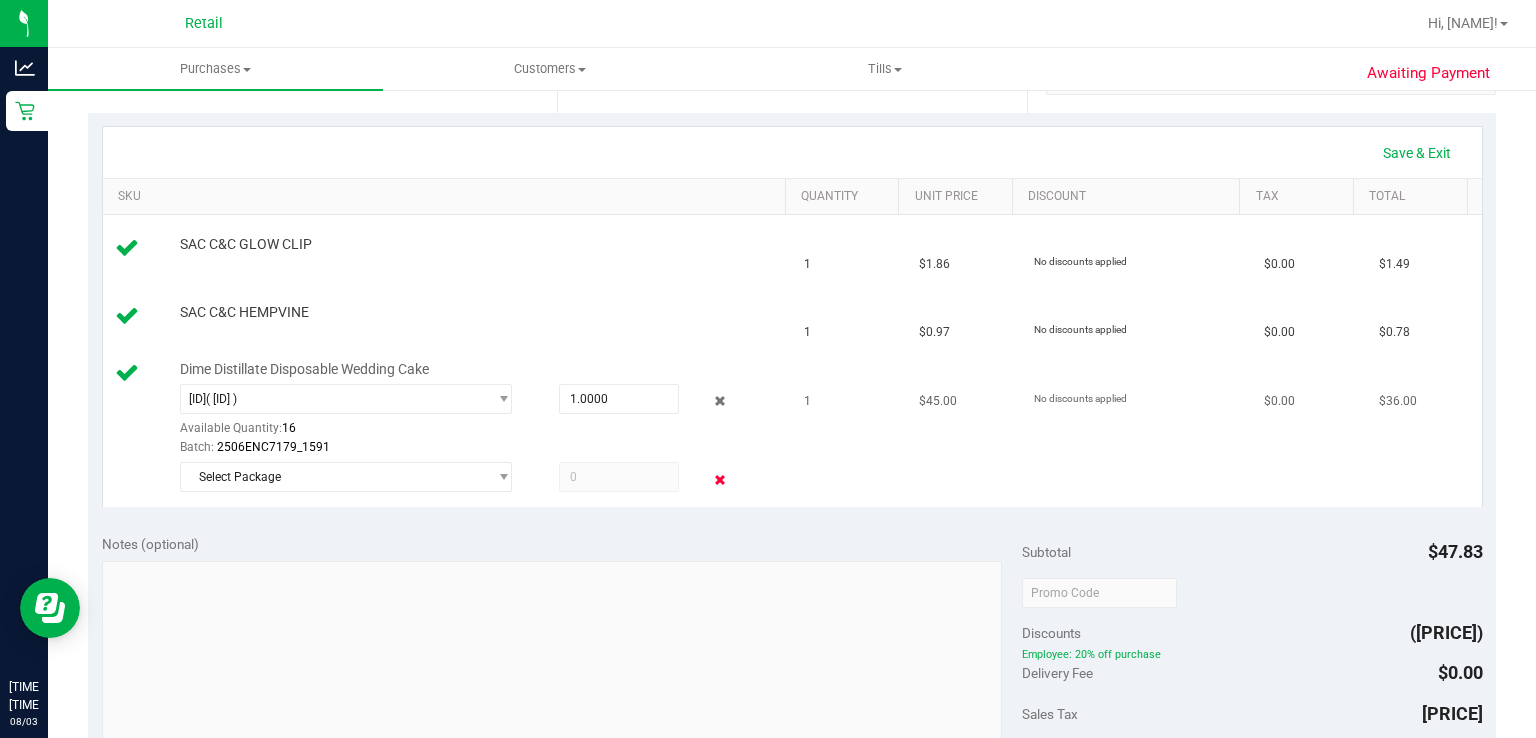 click at bounding box center [719, 479] 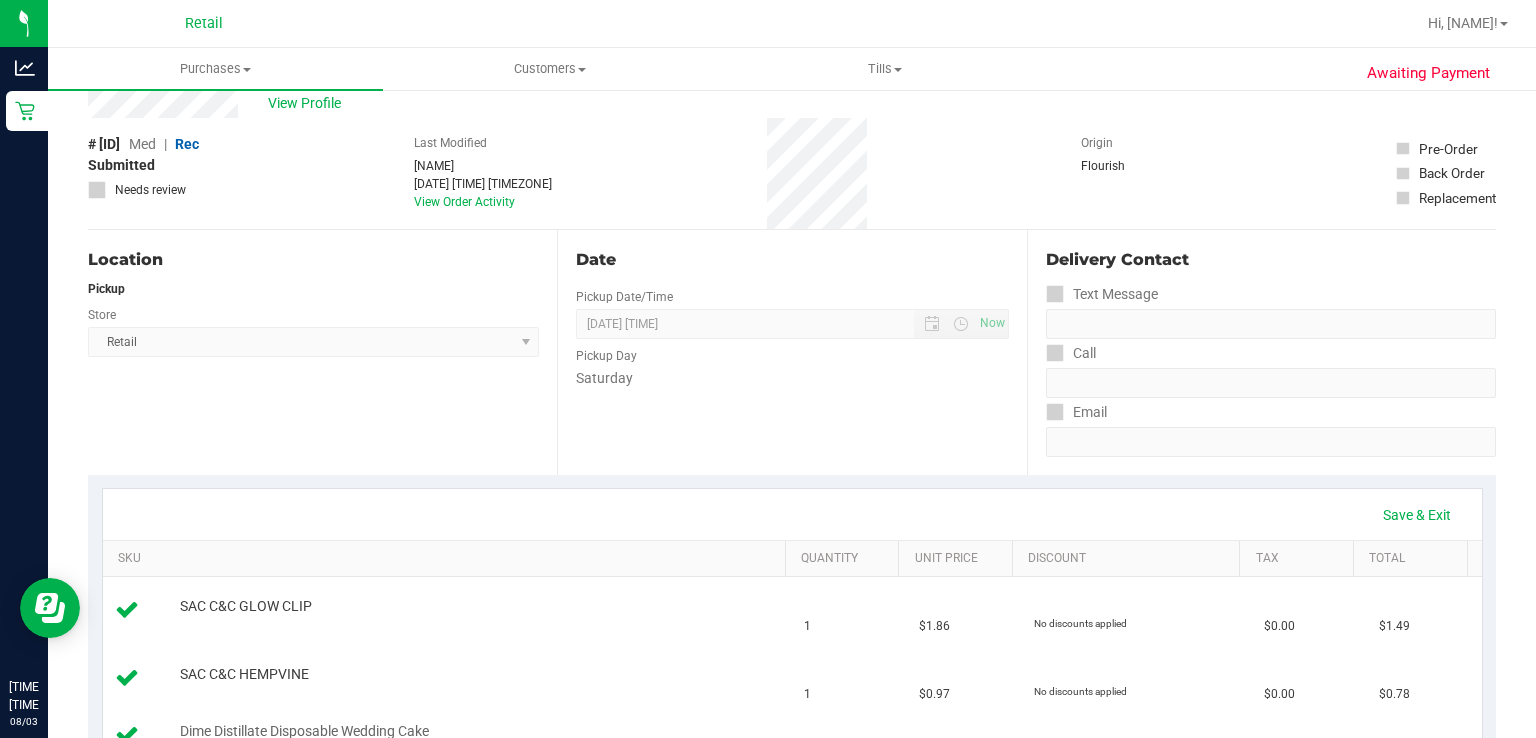scroll, scrollTop: 0, scrollLeft: 0, axis: both 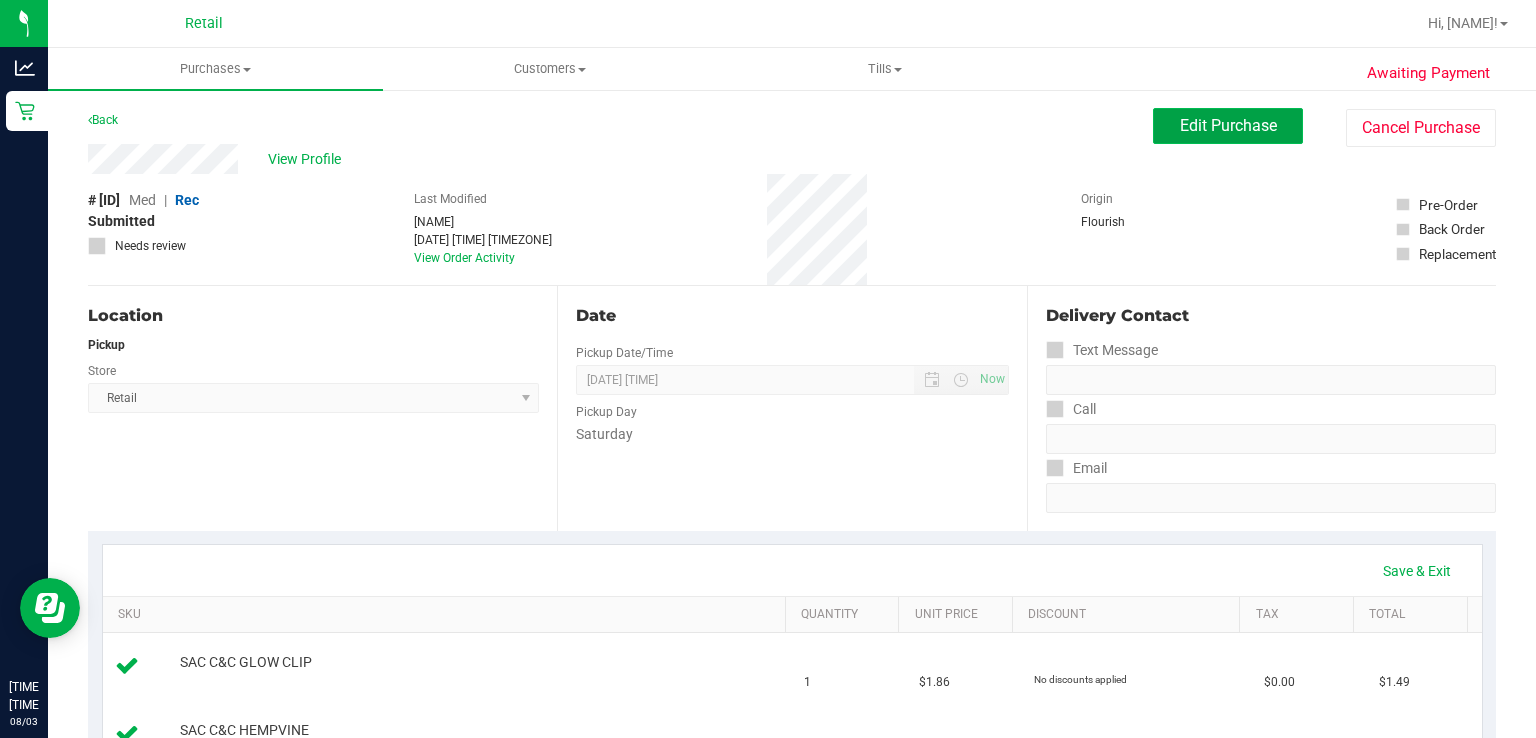 click on "Edit Purchase" at bounding box center (1228, 125) 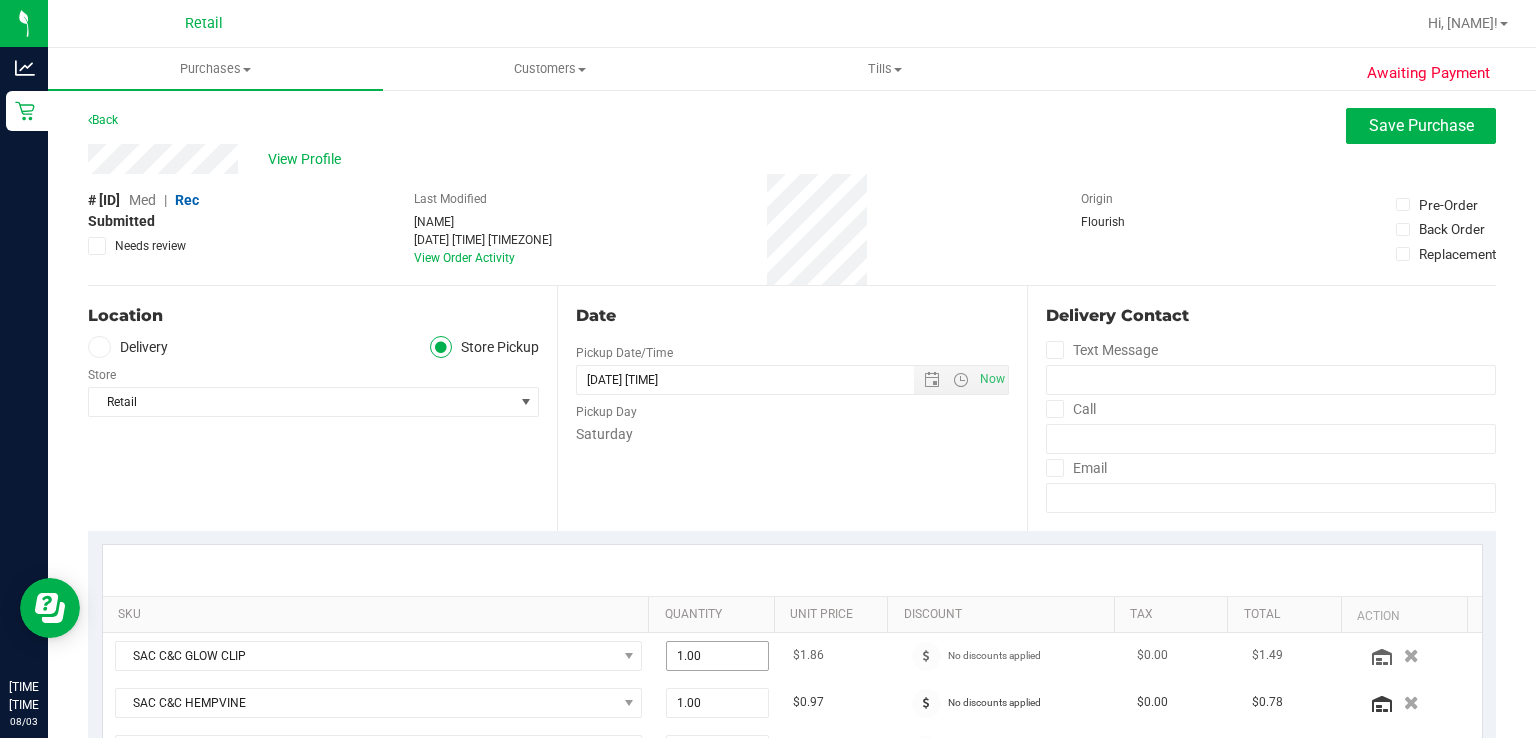 click on "1.00" at bounding box center [717, 703] 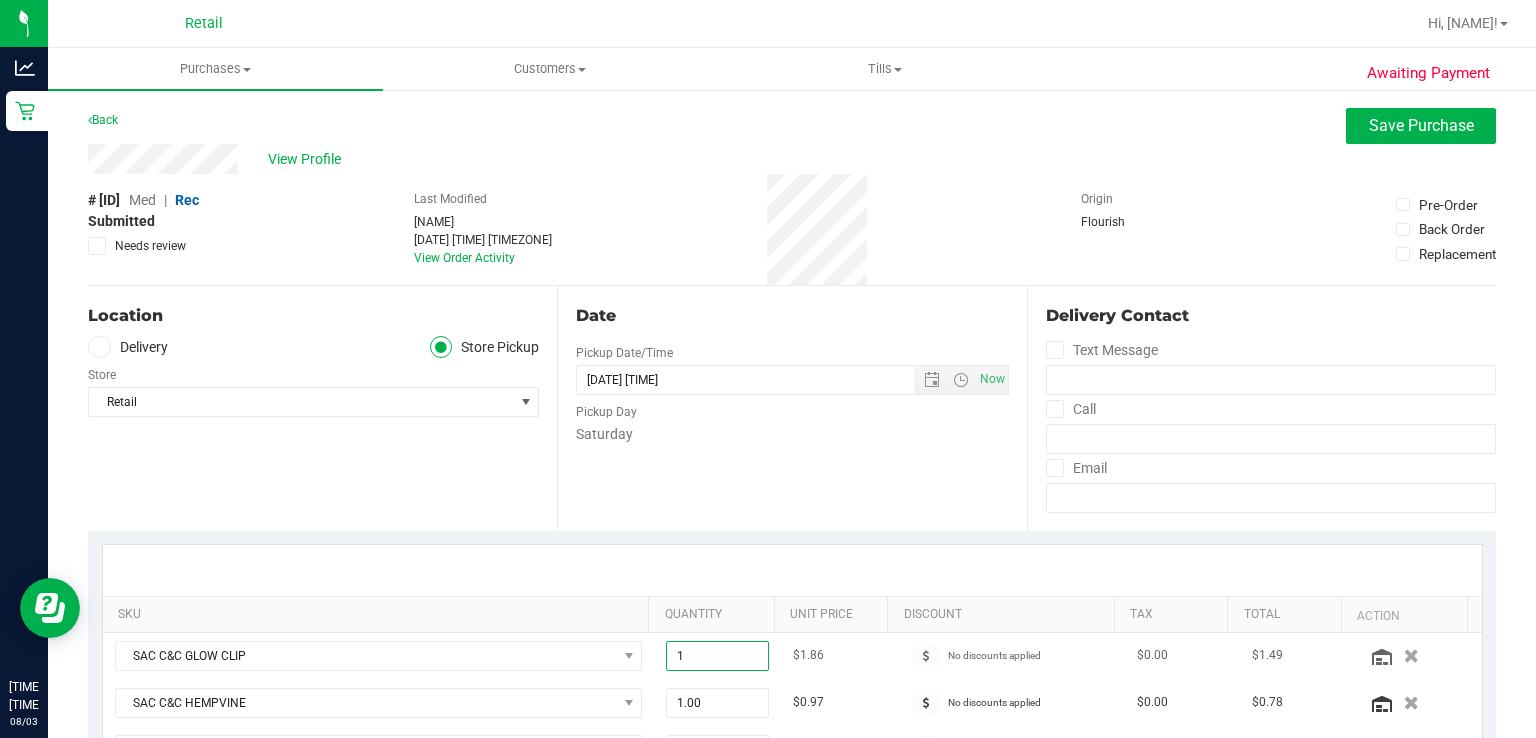 scroll, scrollTop: 188, scrollLeft: 0, axis: vertical 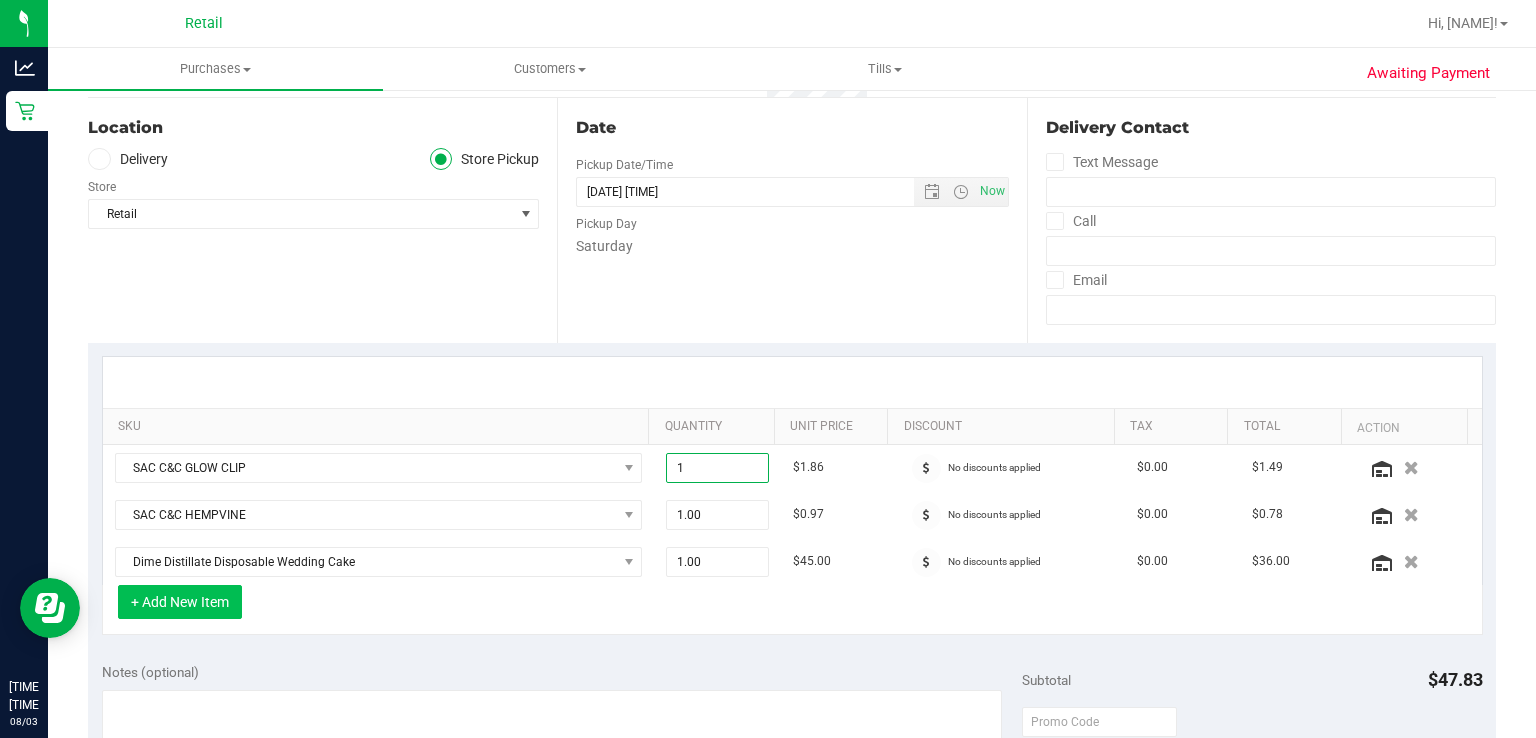 click on "+ Add New Item" at bounding box center [180, 602] 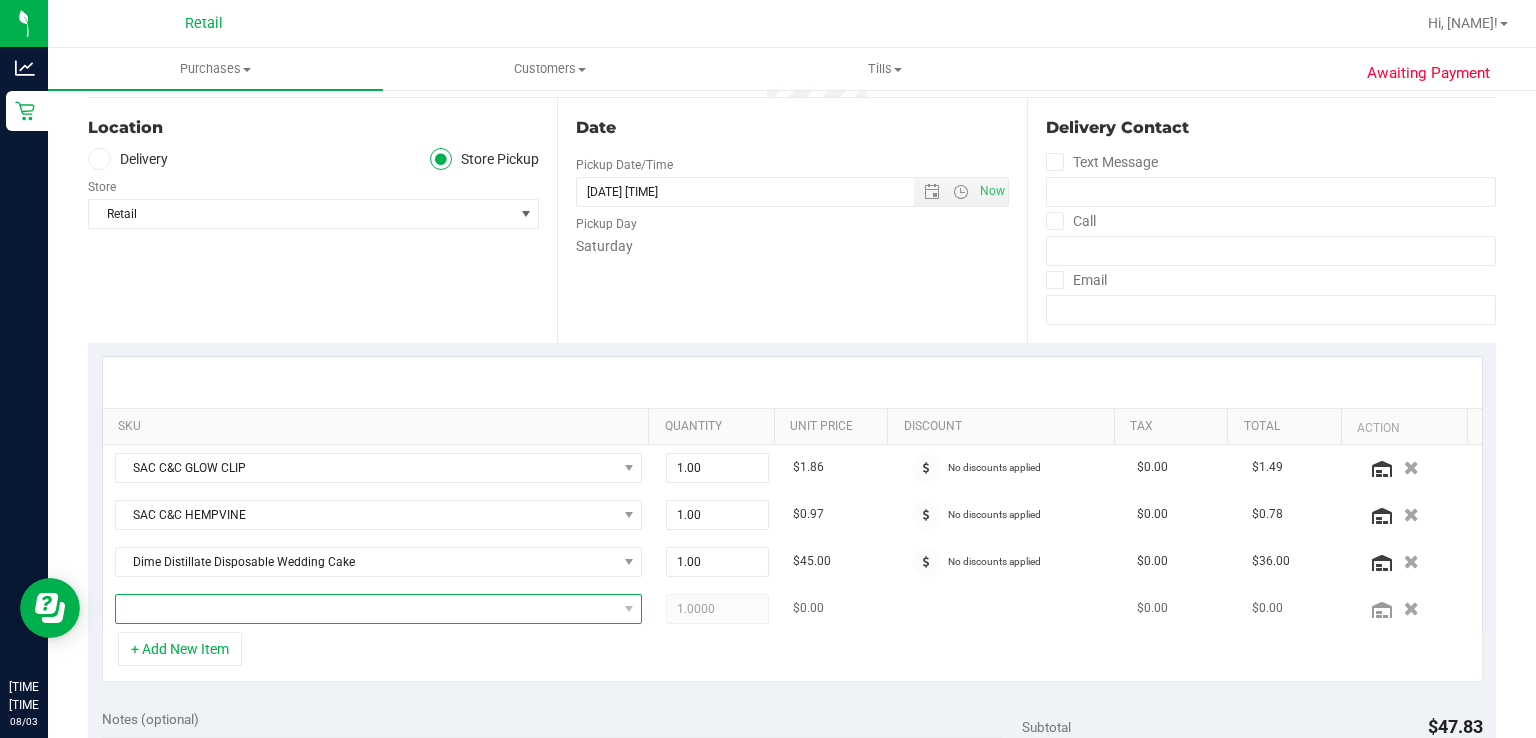 click at bounding box center [366, 609] 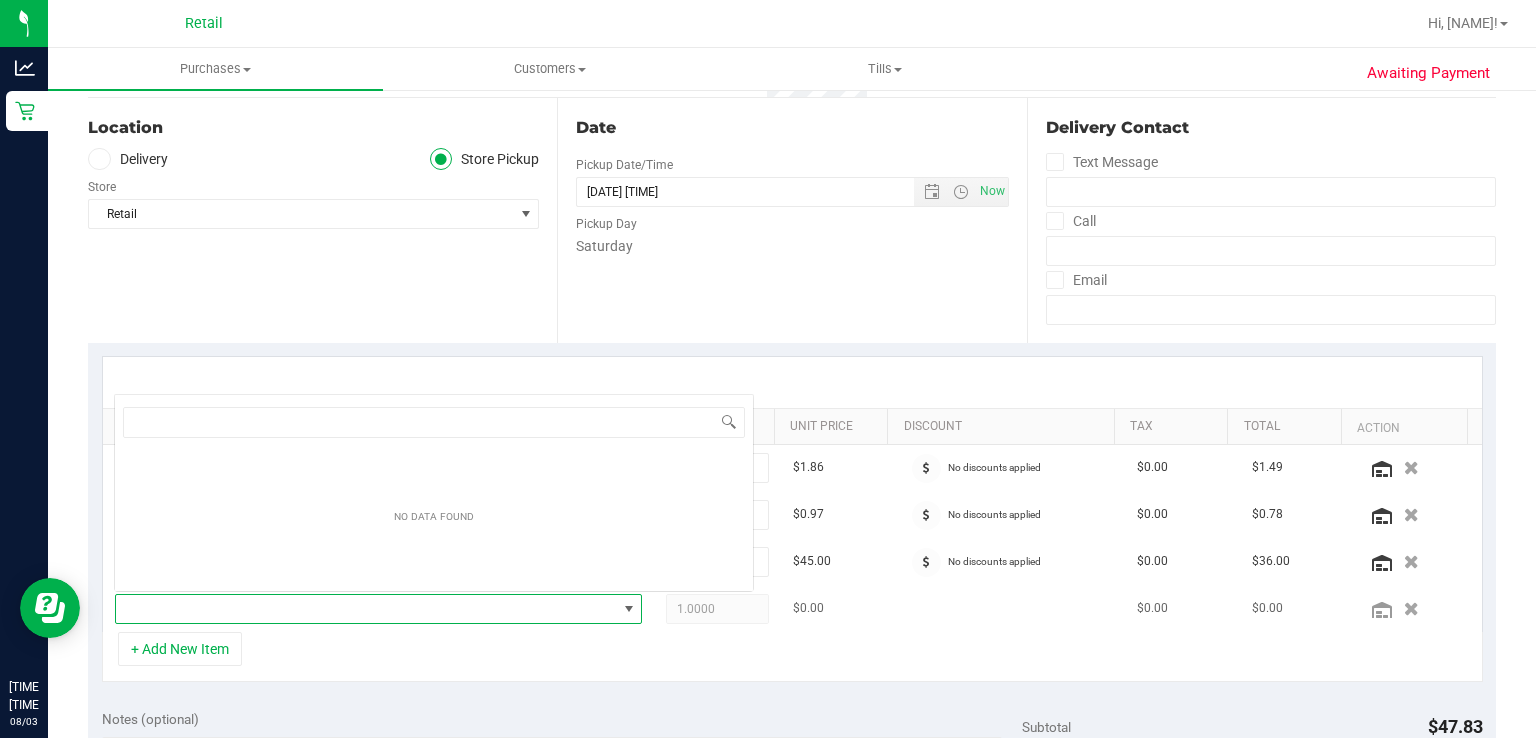 scroll, scrollTop: 0, scrollLeft: 0, axis: both 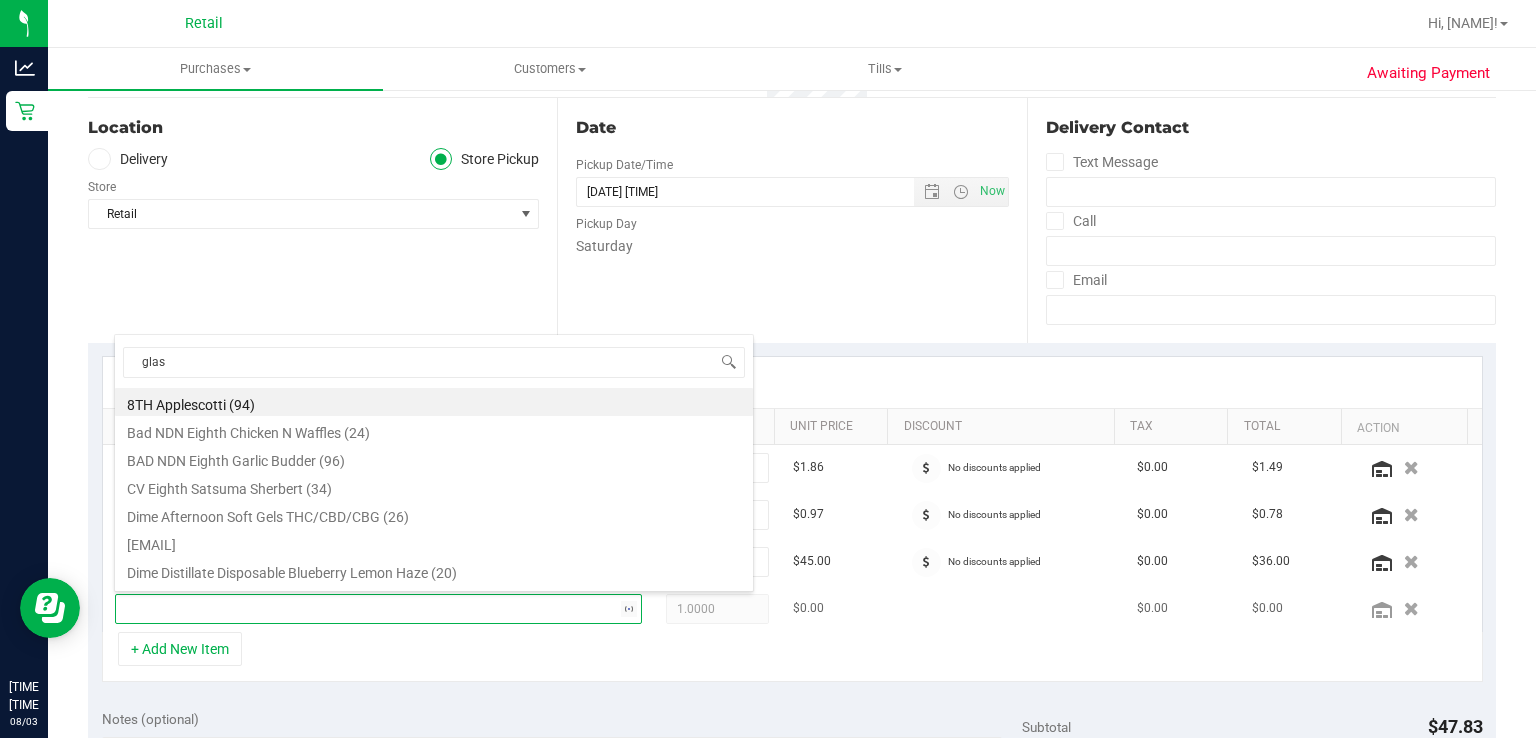 type on "glass" 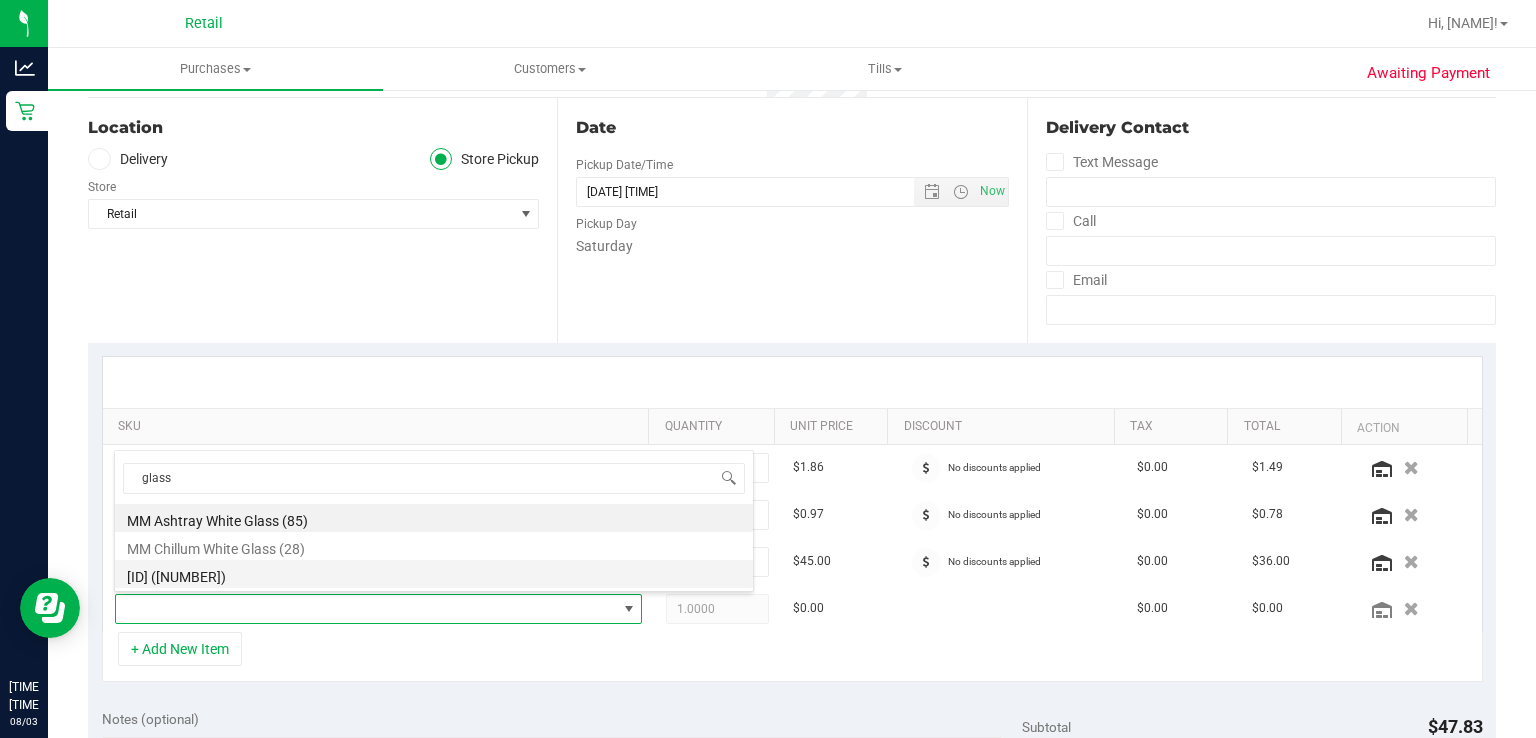 click on "[ID] ([NUMBER])" at bounding box center [434, 574] 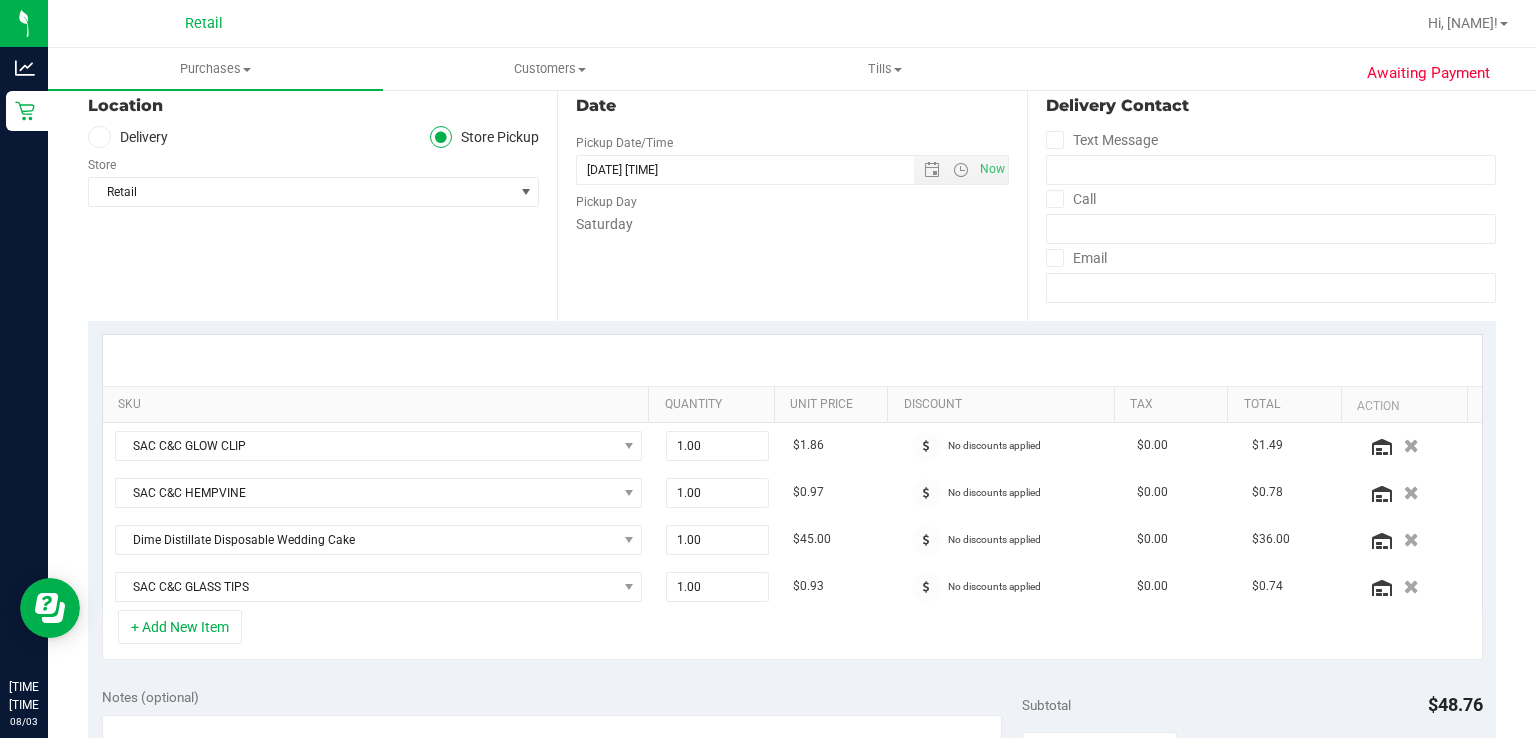 scroll, scrollTop: 0, scrollLeft: 0, axis: both 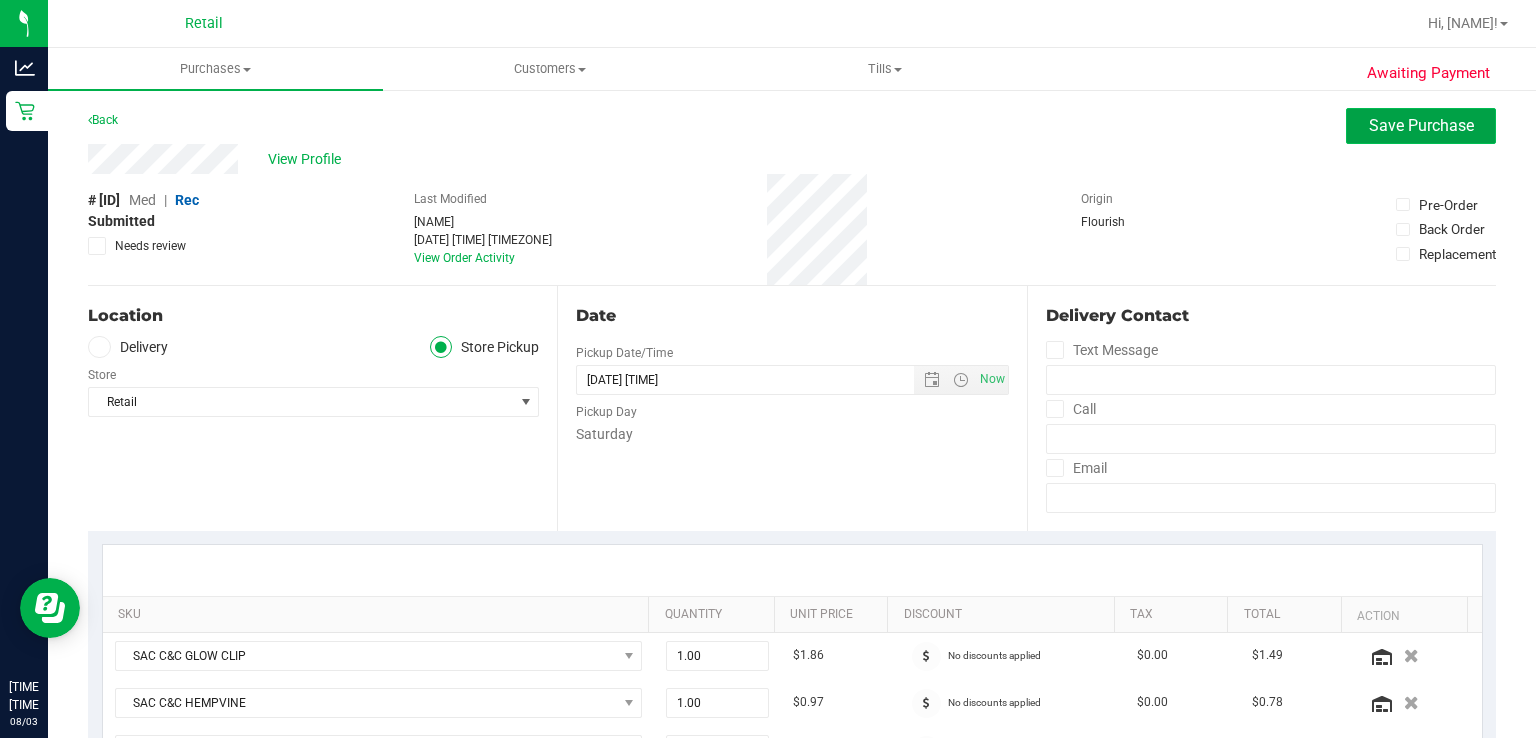 click on "Save Purchase" at bounding box center [1421, 125] 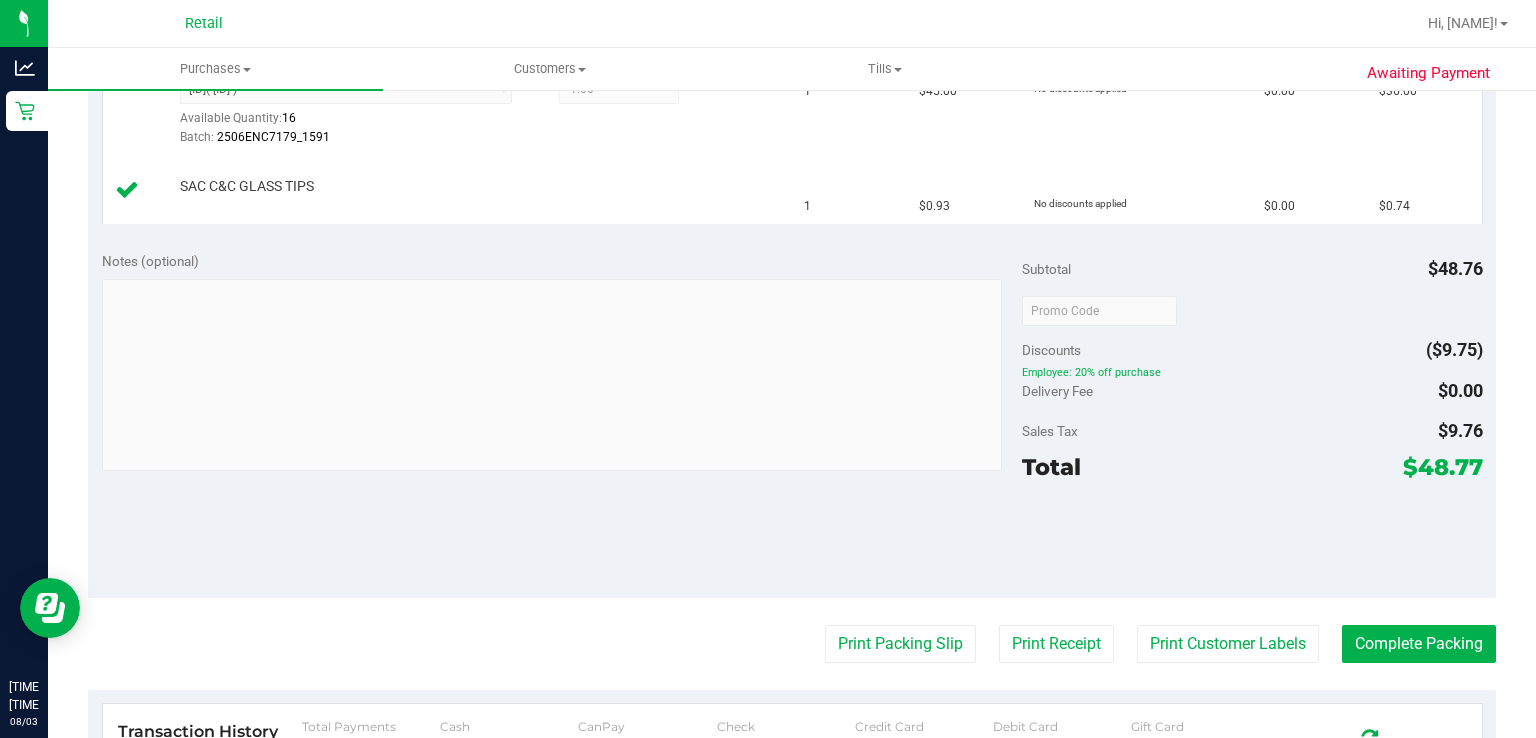 scroll, scrollTop: 736, scrollLeft: 0, axis: vertical 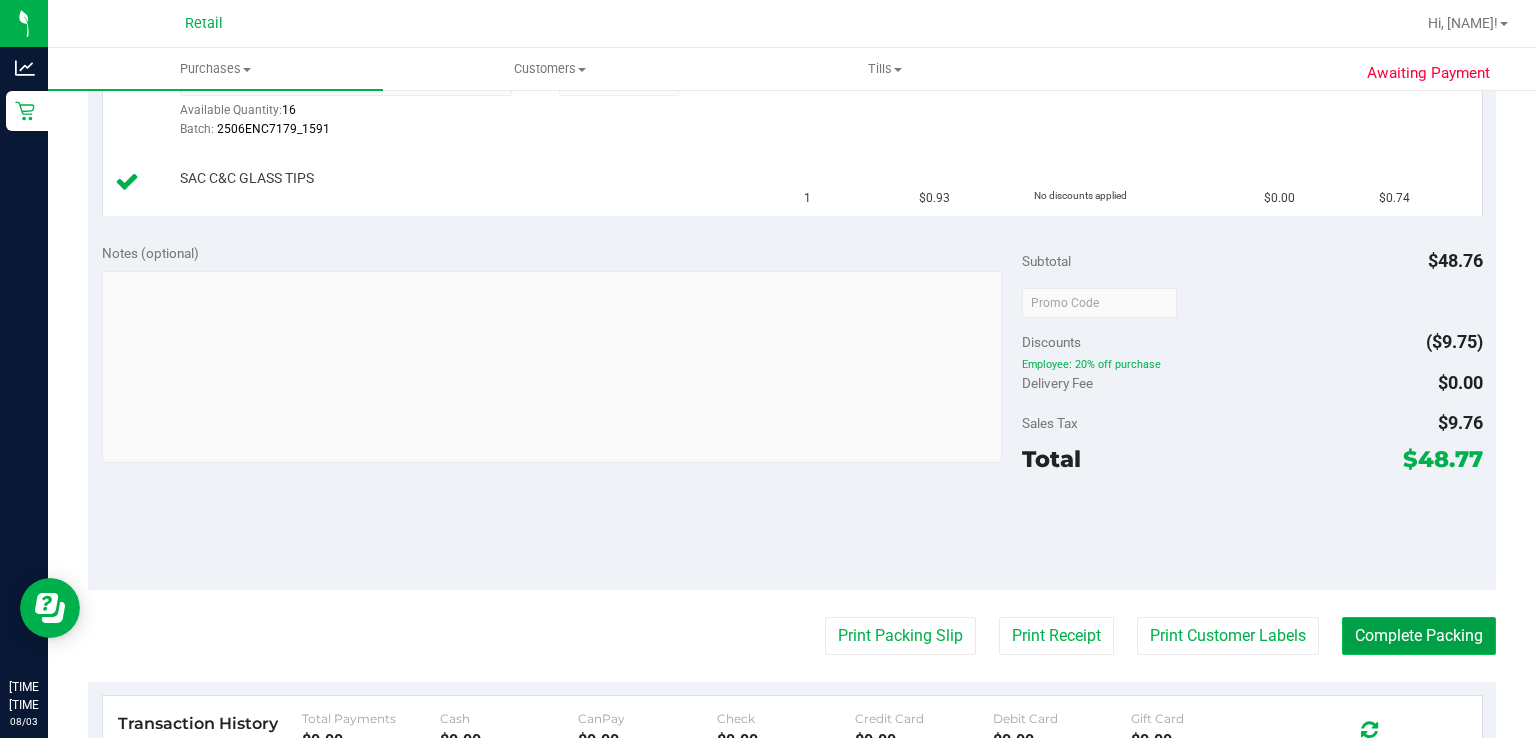 click on "Complete Packing" at bounding box center (1419, 636) 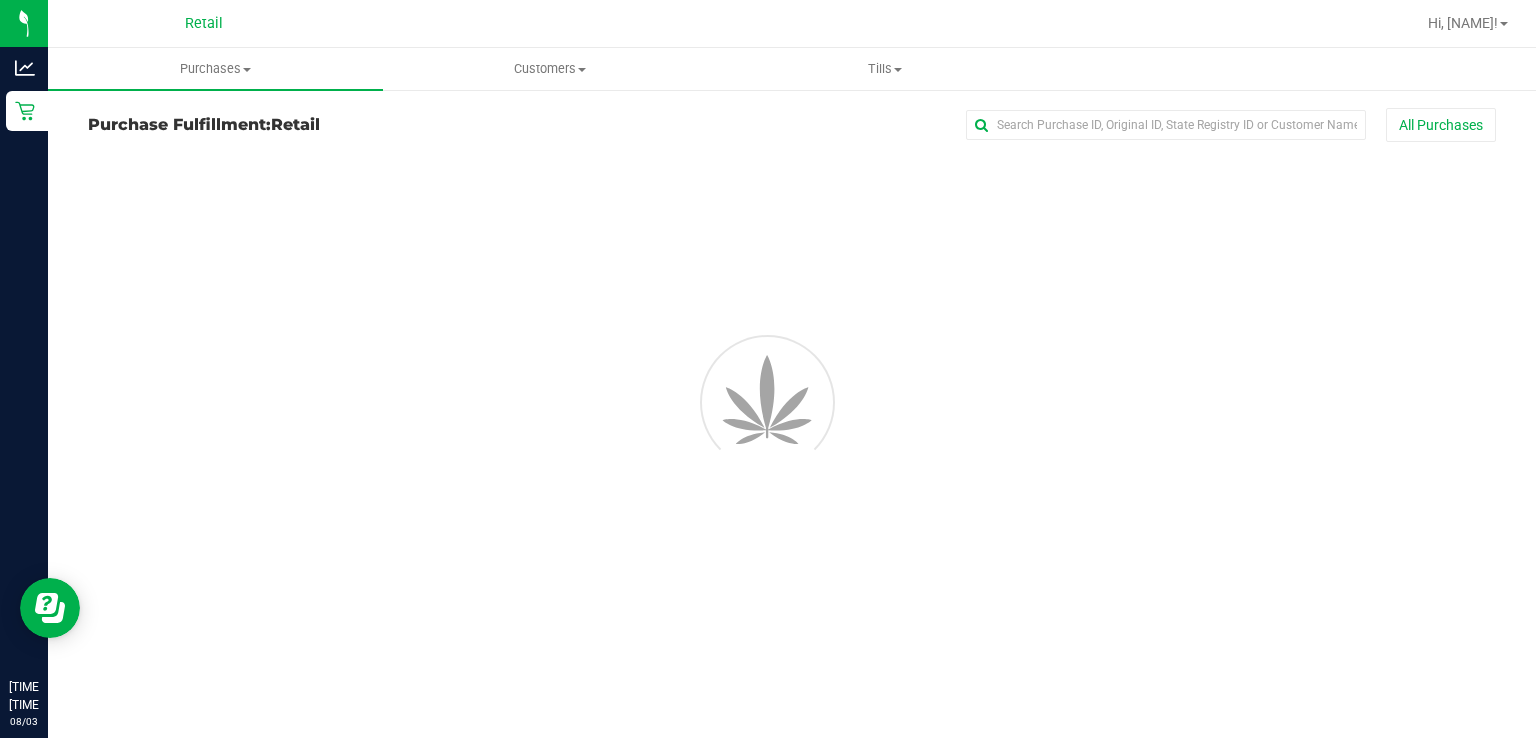 scroll, scrollTop: 0, scrollLeft: 0, axis: both 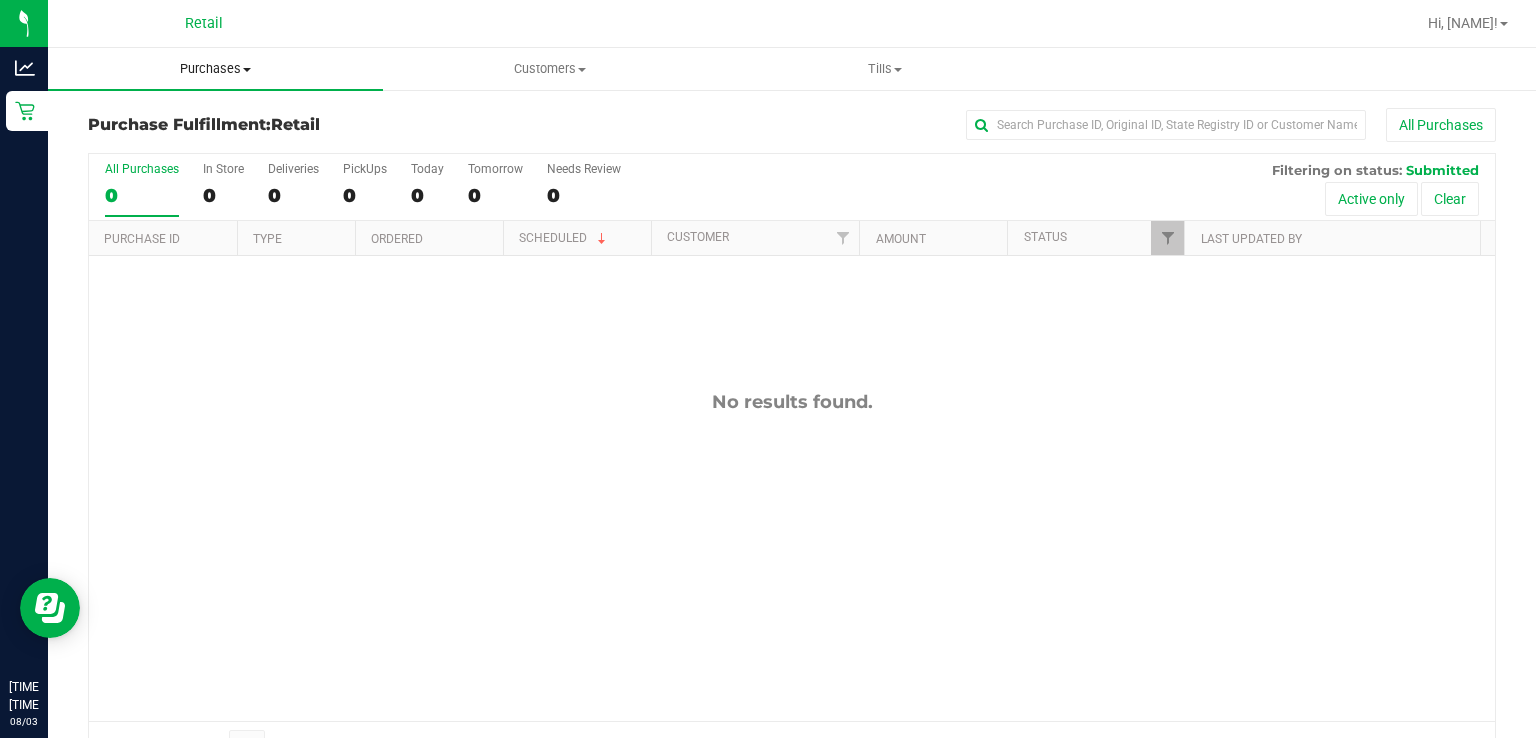 click on "Purchases" at bounding box center (215, 69) 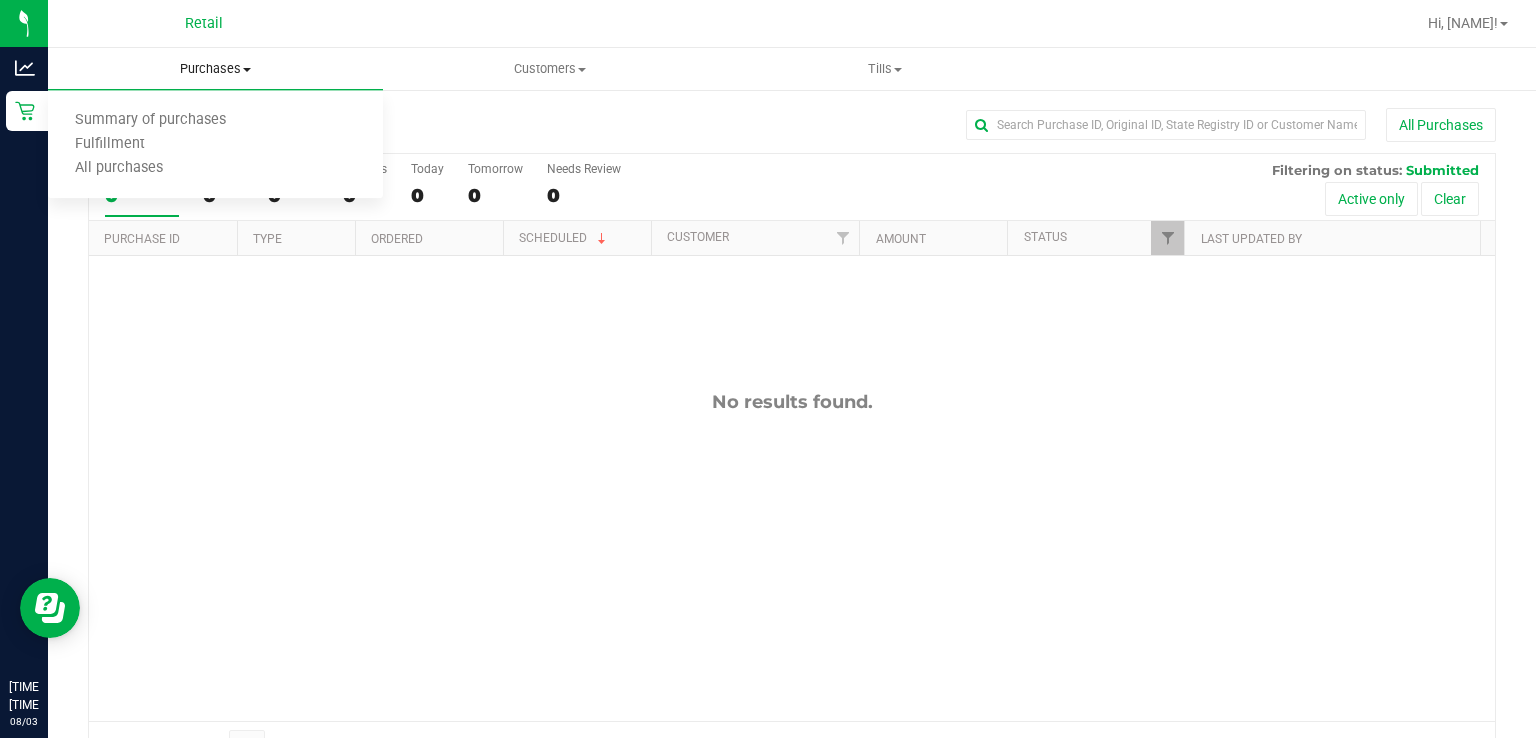 click on "Fulfillment" at bounding box center (110, 144) 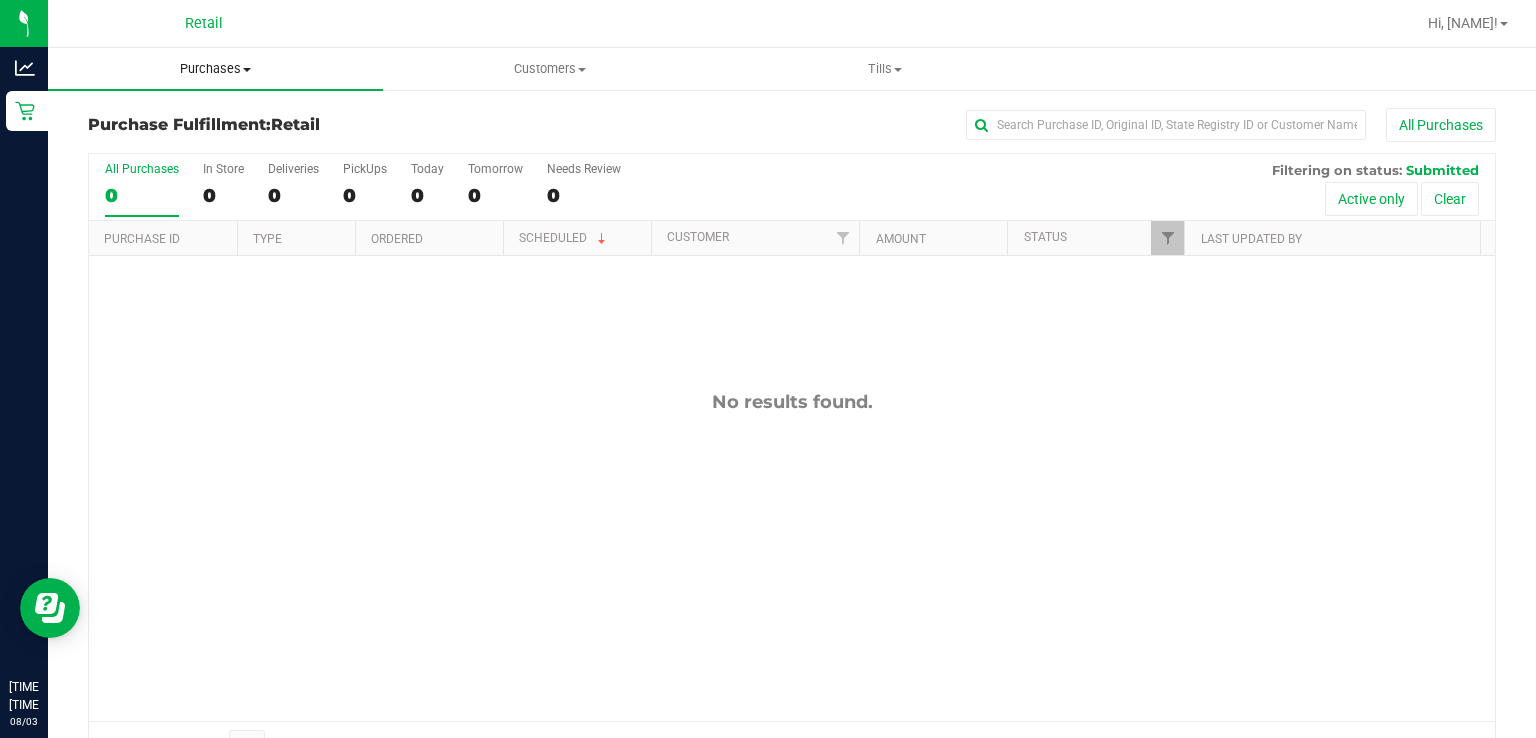 click on "Purchases" at bounding box center [215, 69] 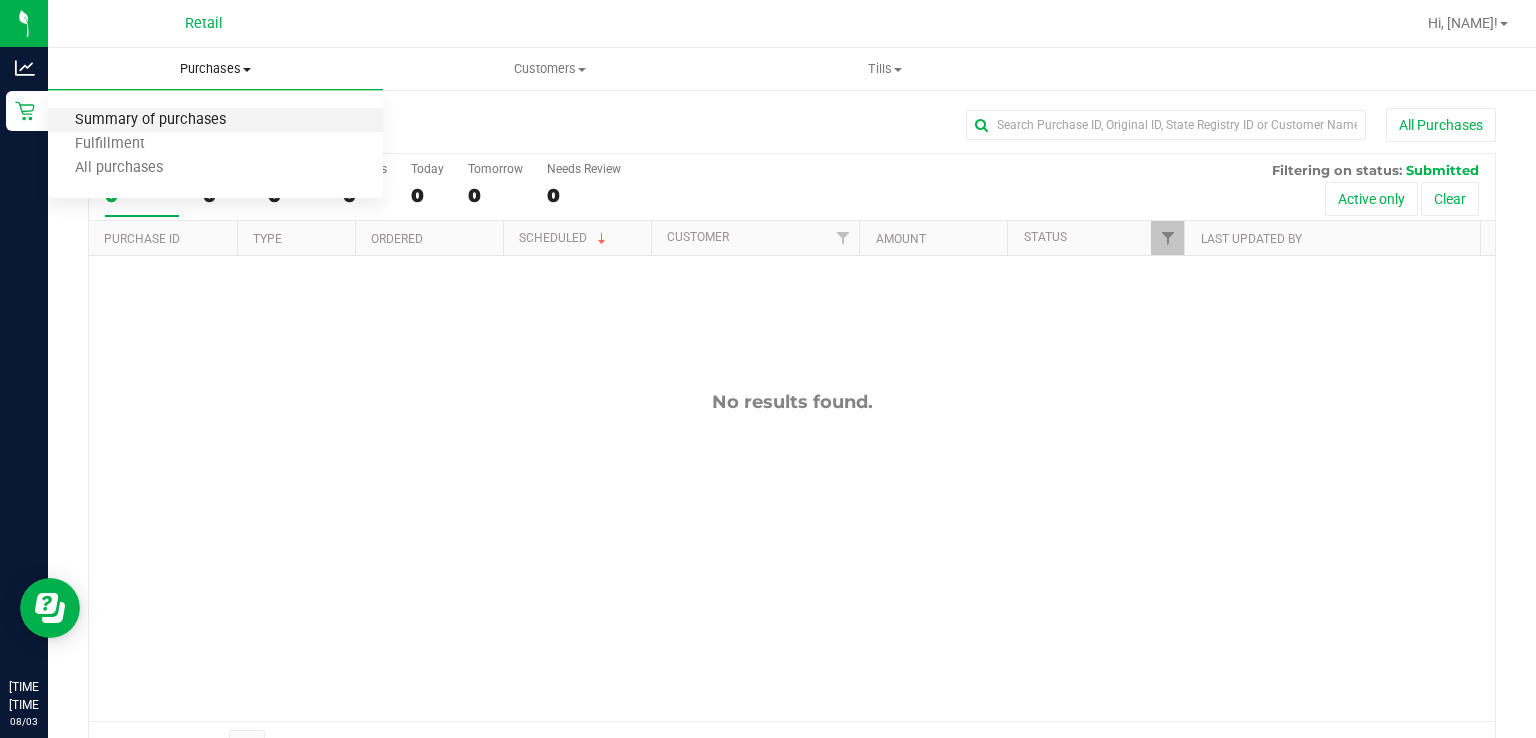 click on "Summary of purchases" at bounding box center (150, 120) 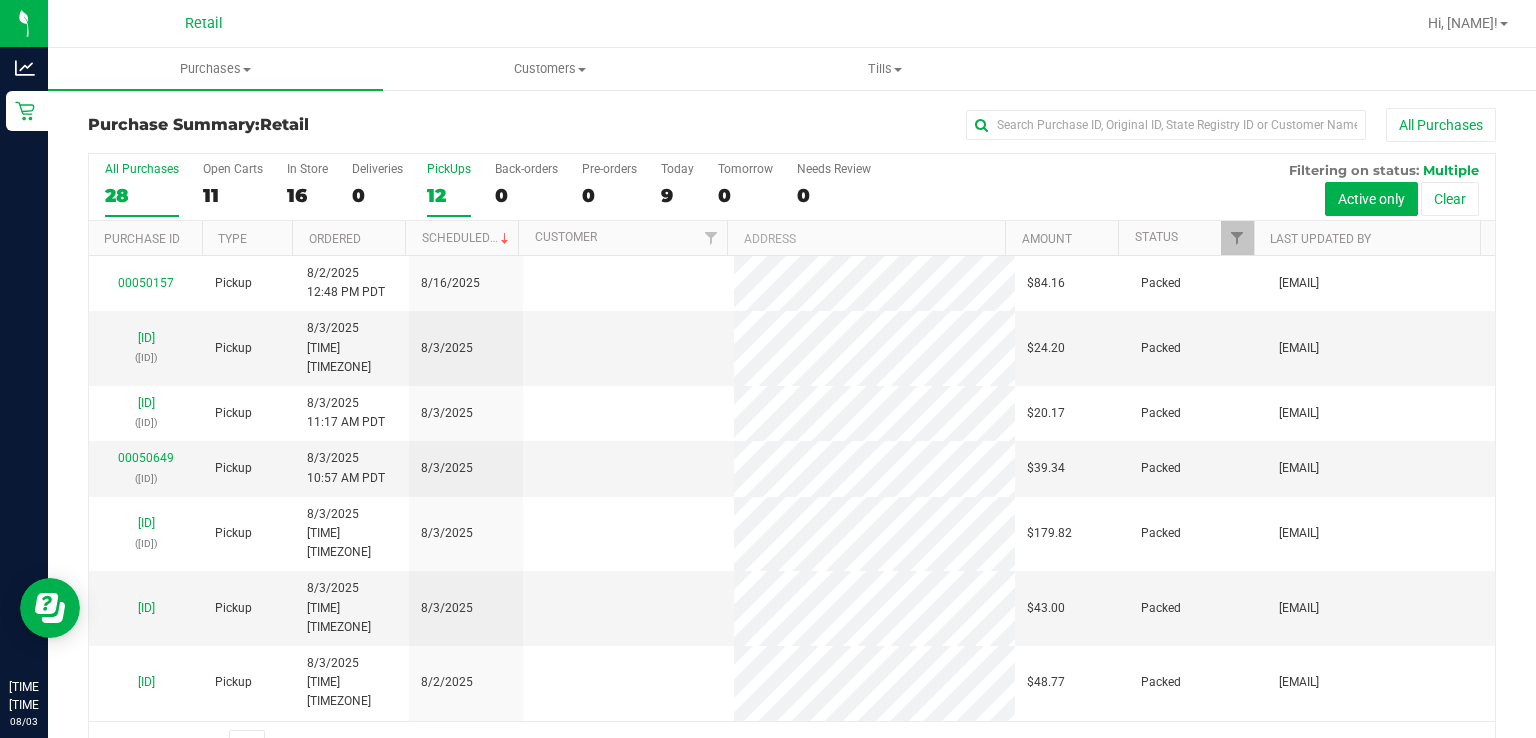 click on "PickUps" at bounding box center [449, 169] 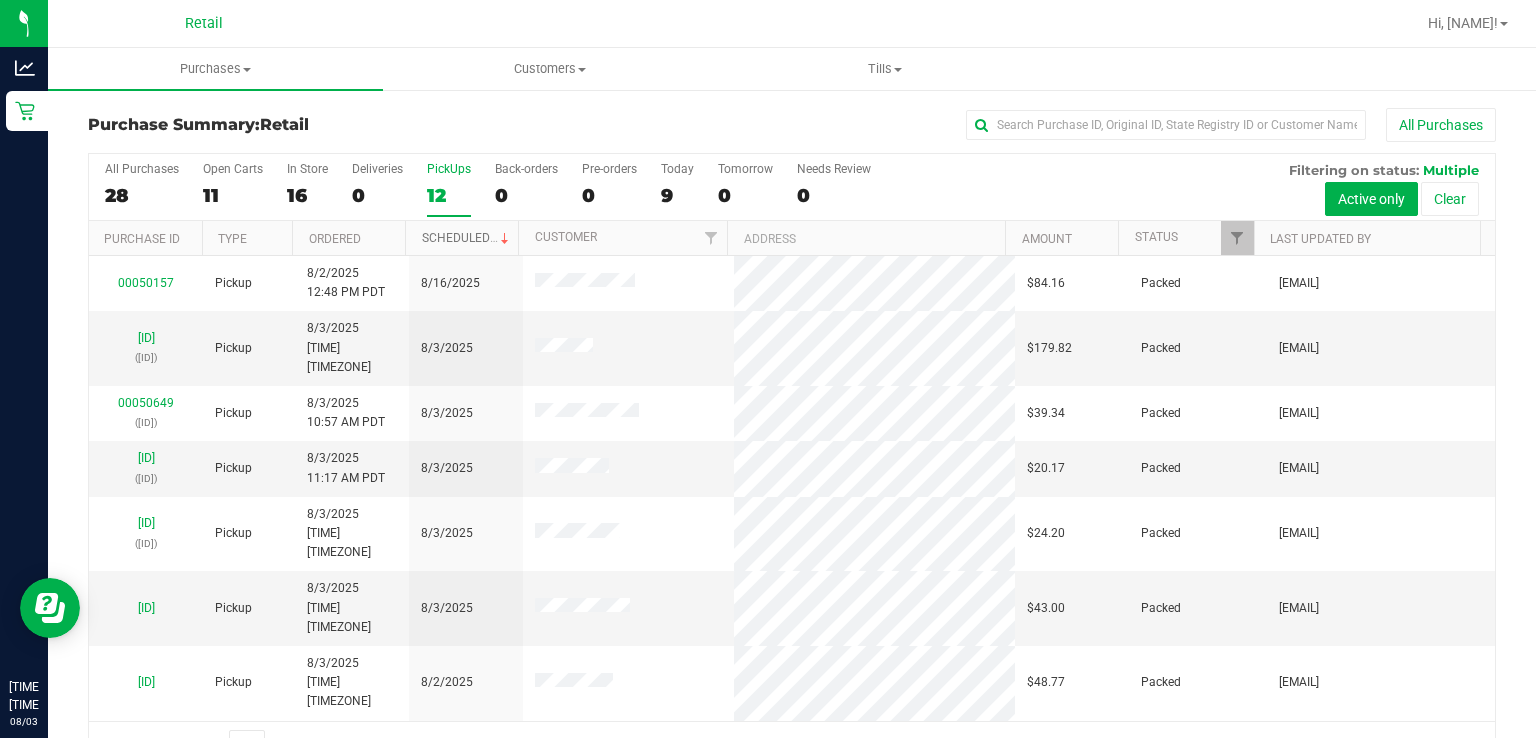 click on "Scheduled" at bounding box center [467, 238] 